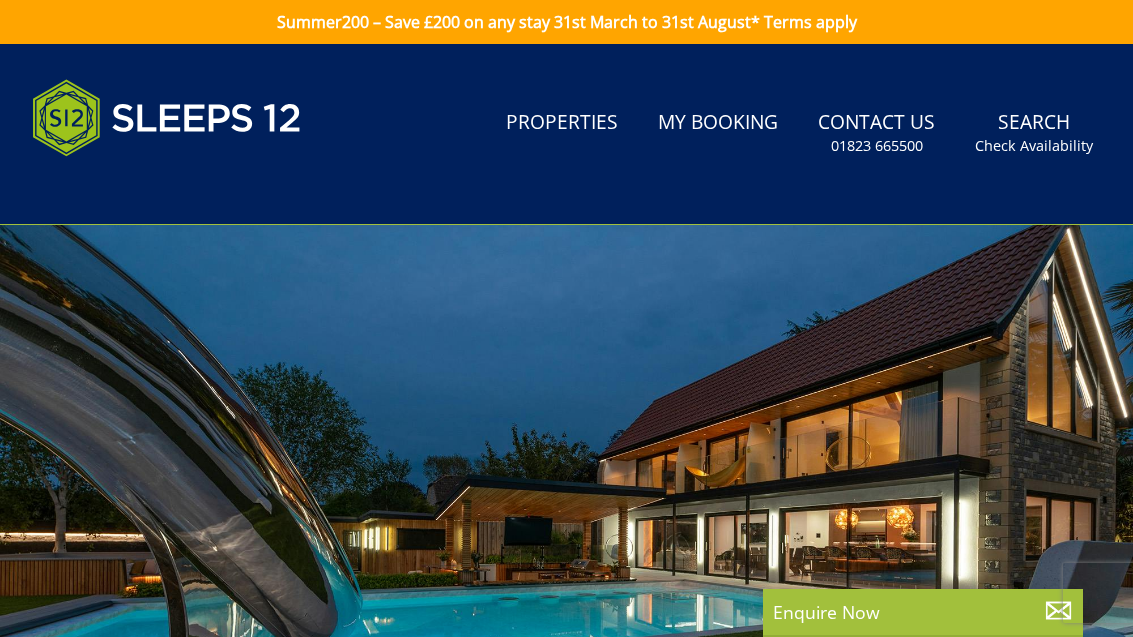 scroll, scrollTop: 0, scrollLeft: 0, axis: both 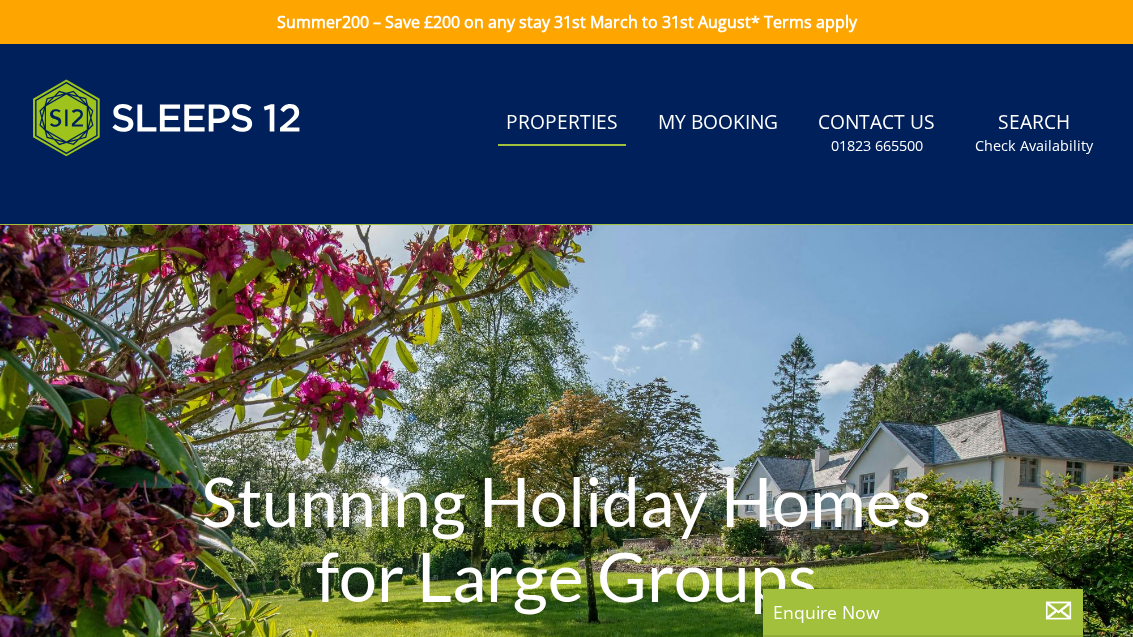 click on "Properties" at bounding box center [562, 123] 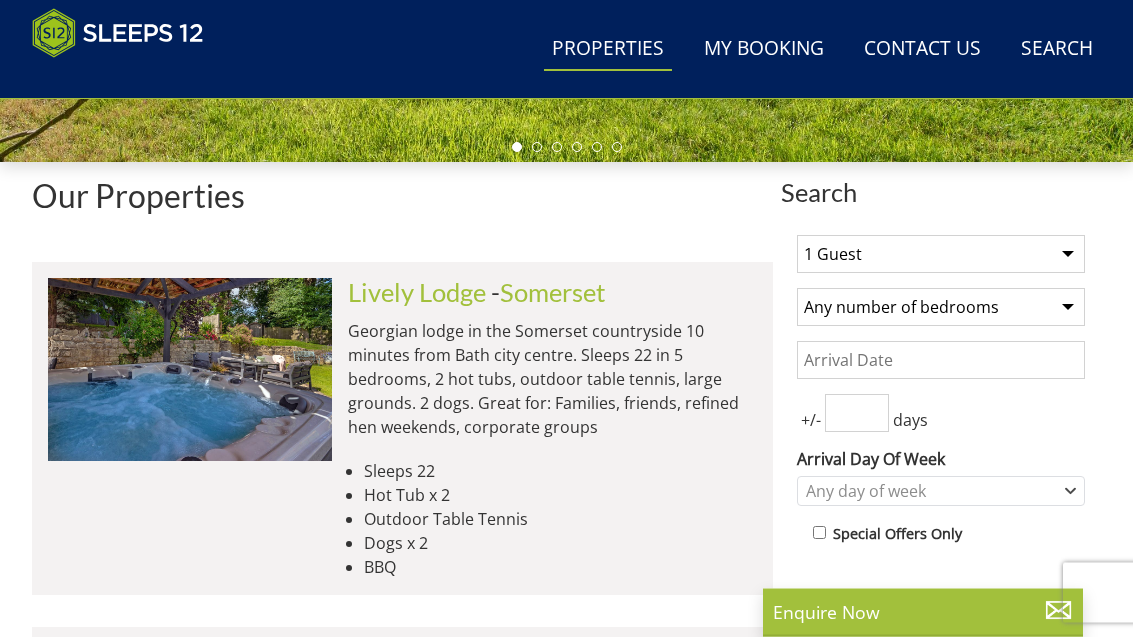 scroll, scrollTop: 615, scrollLeft: 0, axis: vertical 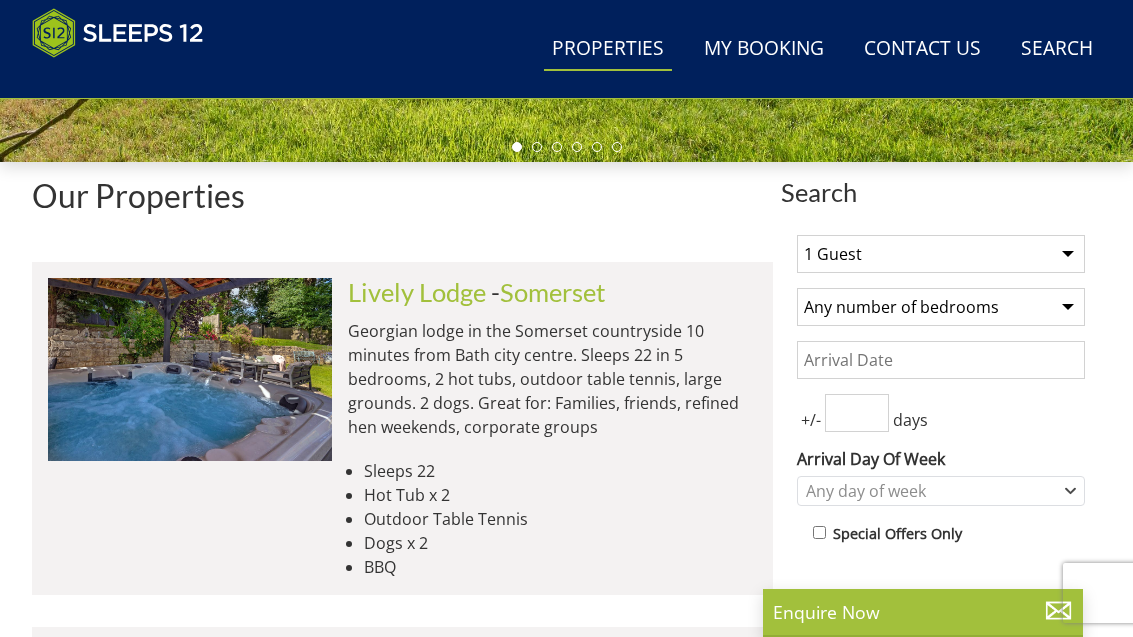 click on "1 Guest
2 Guests
3 Guests
4 Guests
5 Guests
6 Guests
7 Guests
8 Guests
9 Guests
10 Guests
11 Guests
12 Guests
13 Guests
14 Guests
15 Guests
16 Guests
17 Guests
18 Guests
19 Guests
20 Guests
21 Guests
22 Guests
23 Guests
24 Guests
25 Guests
26 Guests
27 Guests
28 Guests
29 Guests
30 Guests
31 Guests
32 Guests" at bounding box center (941, 254) 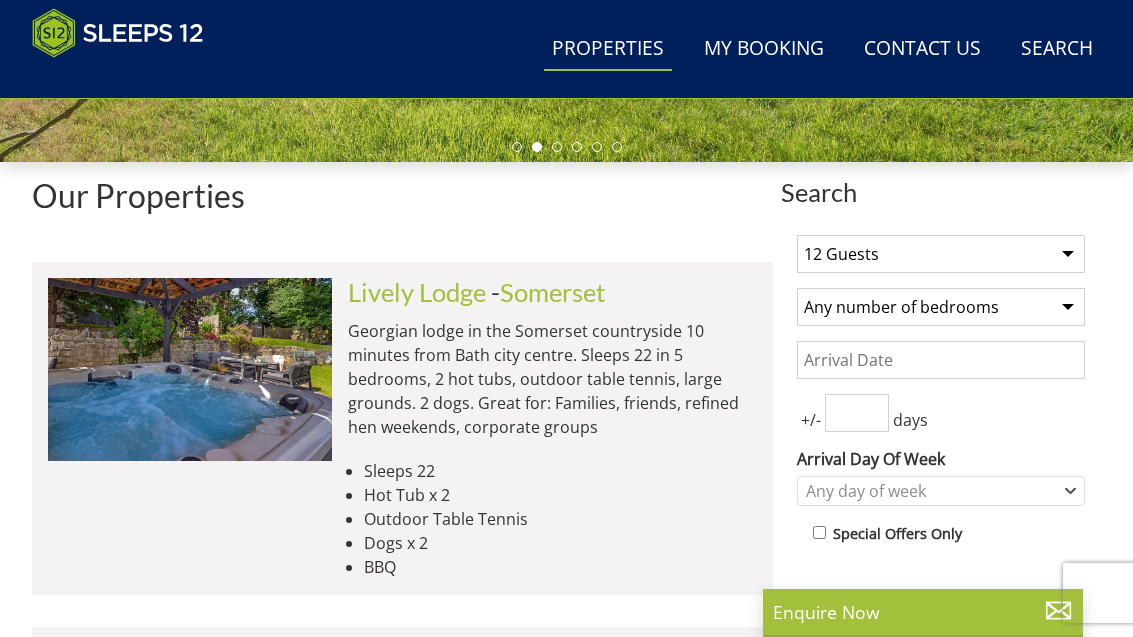 click on "Any number of bedrooms
4 Bedrooms
5 Bedrooms
6 Bedrooms
7 Bedrooms
8 Bedrooms
9 Bedrooms
10 Bedrooms
11 Bedrooms
12 Bedrooms
13 Bedrooms
14 Bedrooms
15 Bedrooms
16 Bedrooms" at bounding box center [941, 307] 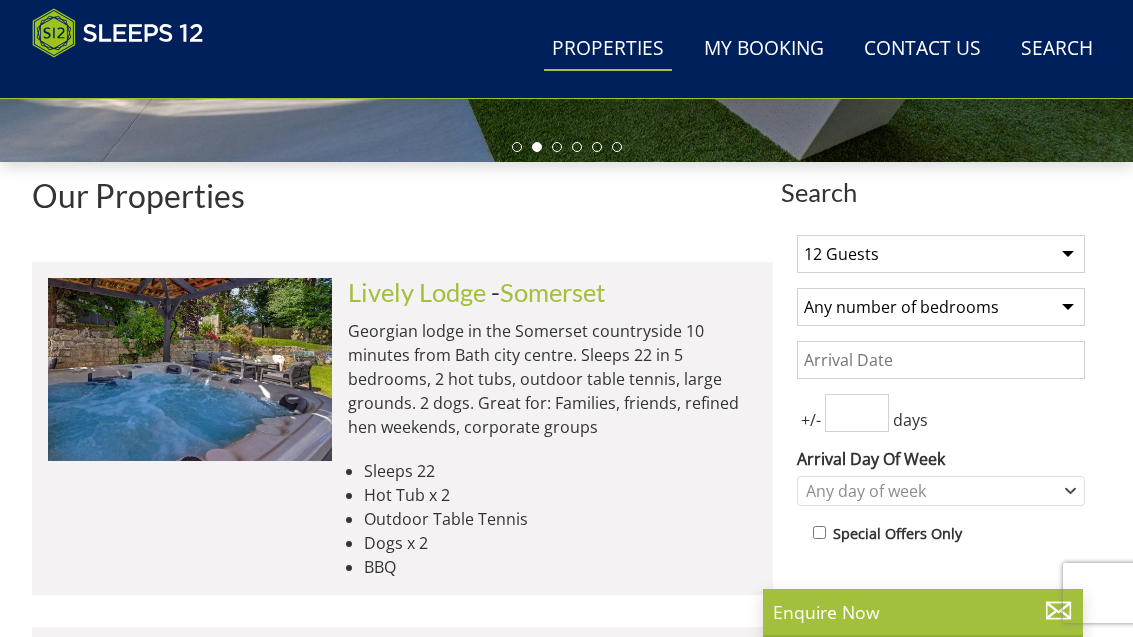 select on "6" 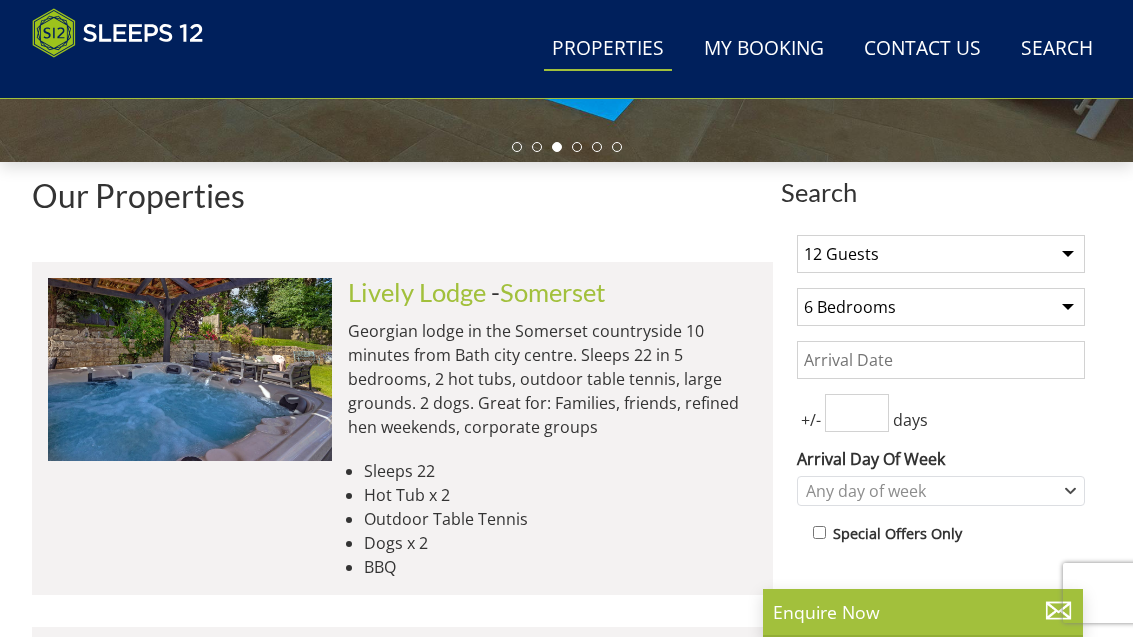 click on "Date" at bounding box center [941, 360] 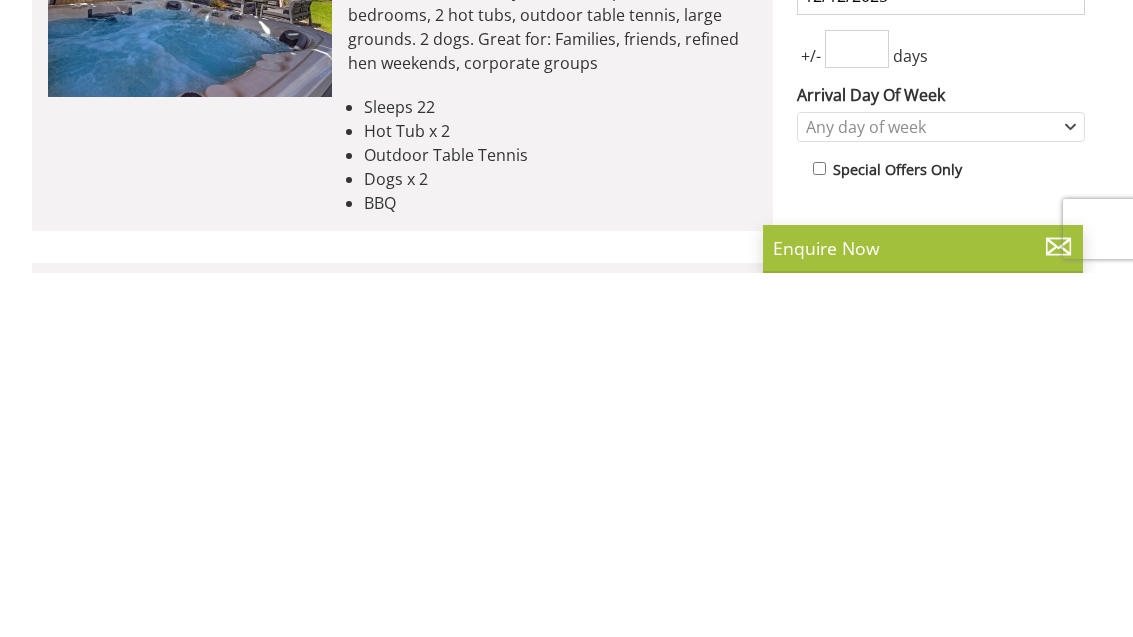 scroll, scrollTop: 979, scrollLeft: 0, axis: vertical 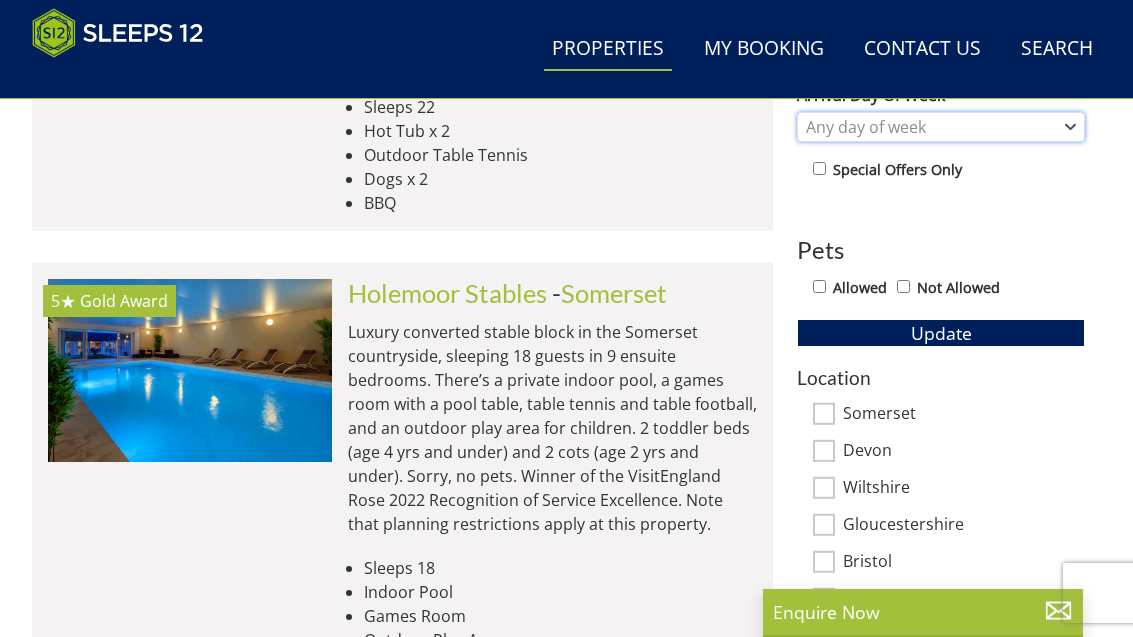 click on "Any day of week" at bounding box center [941, 127] 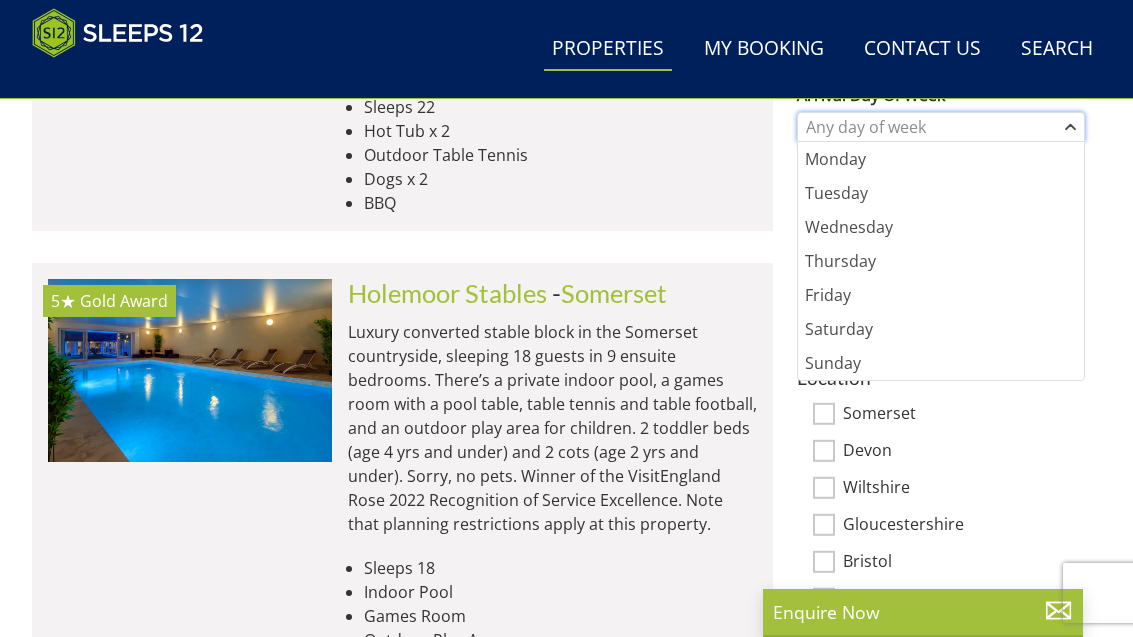 click on "Any day of week" at bounding box center (930, 127) 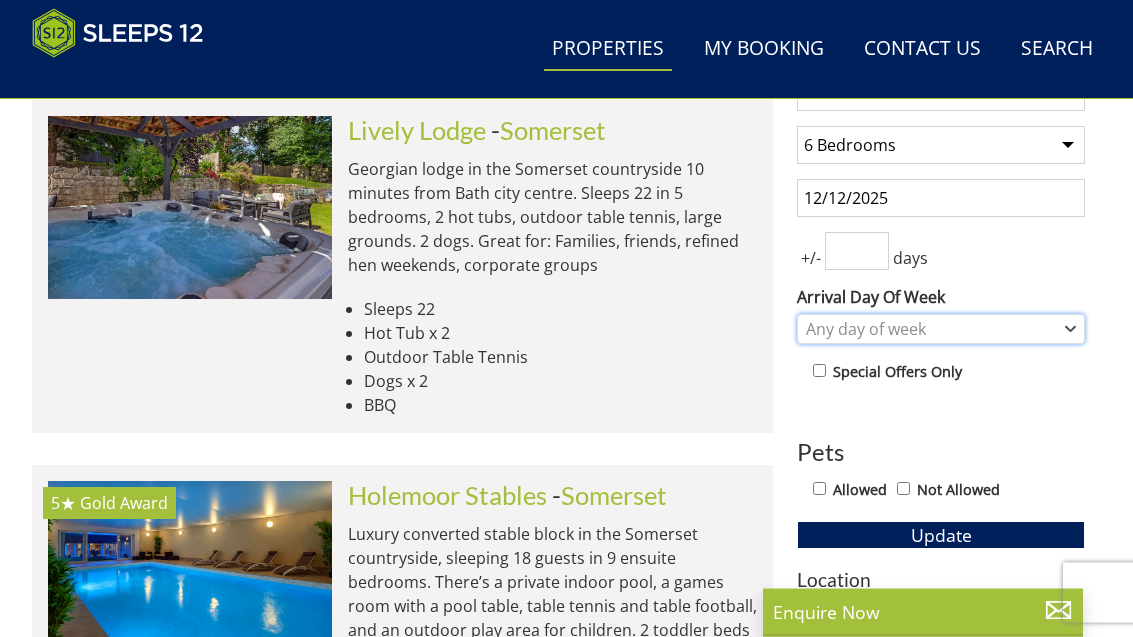 scroll, scrollTop: 774, scrollLeft: 0, axis: vertical 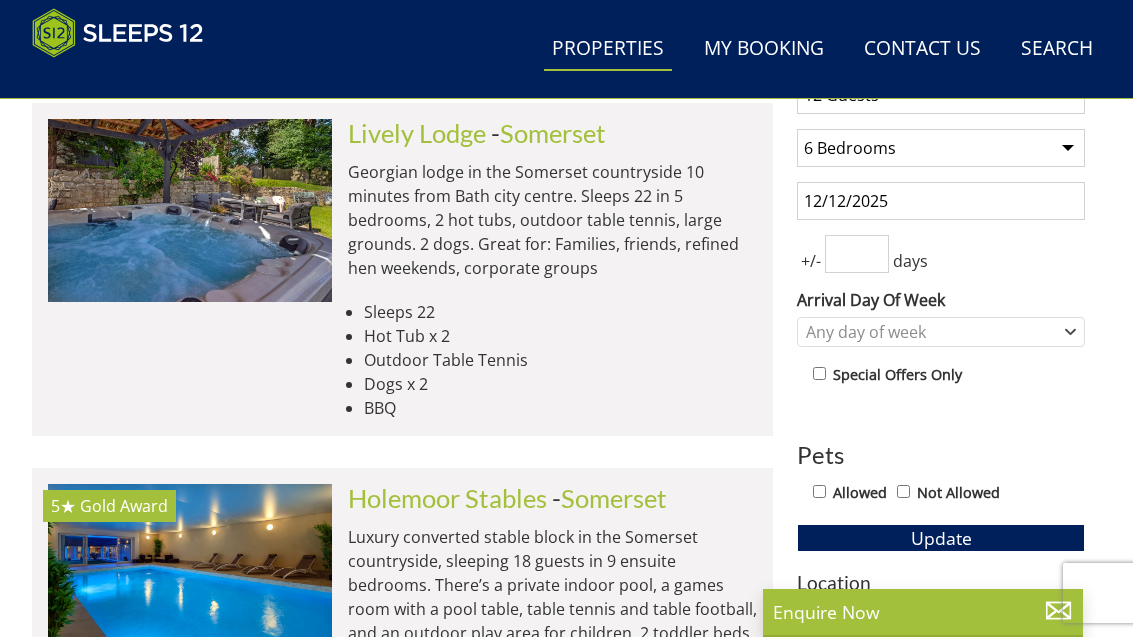 click on "12/12/2025" at bounding box center [941, 201] 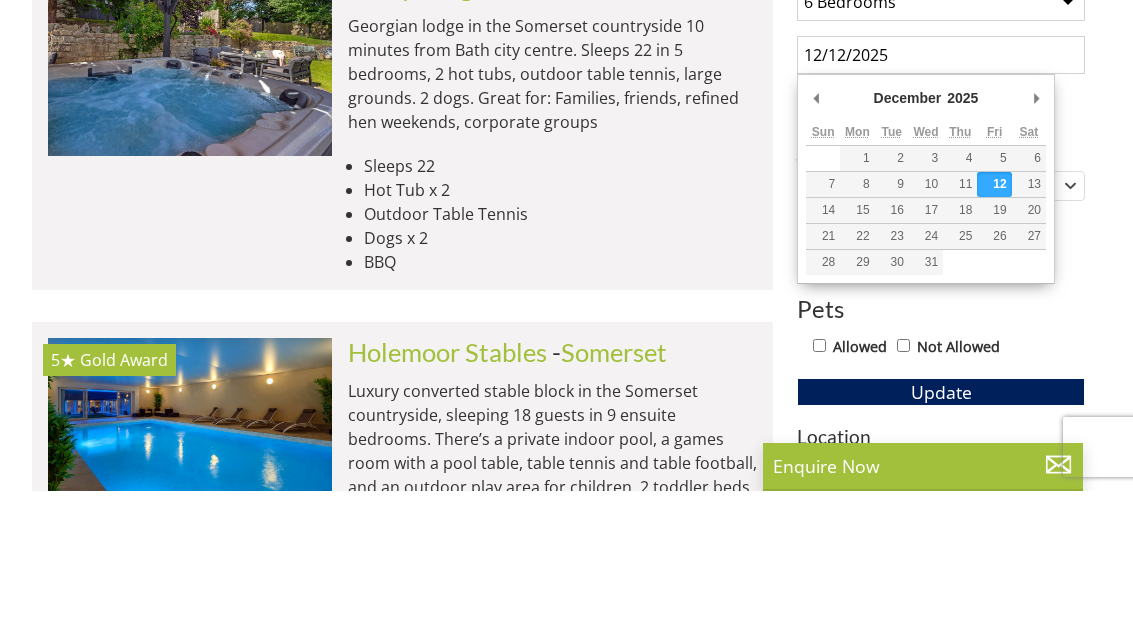 type on "[DATE]" 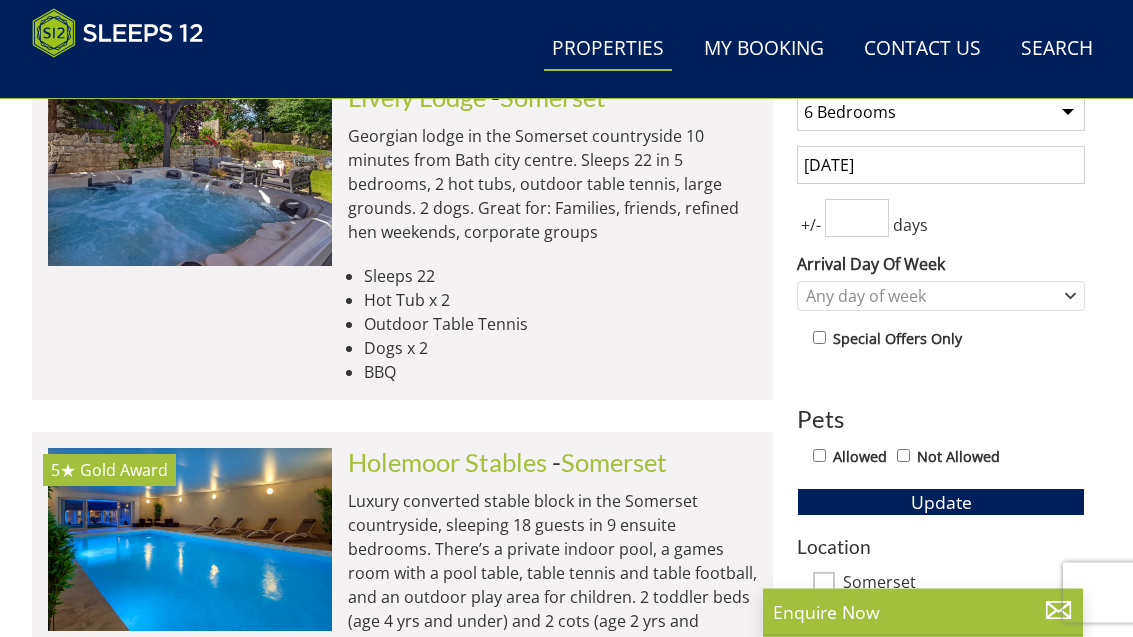 scroll, scrollTop: 810, scrollLeft: 0, axis: vertical 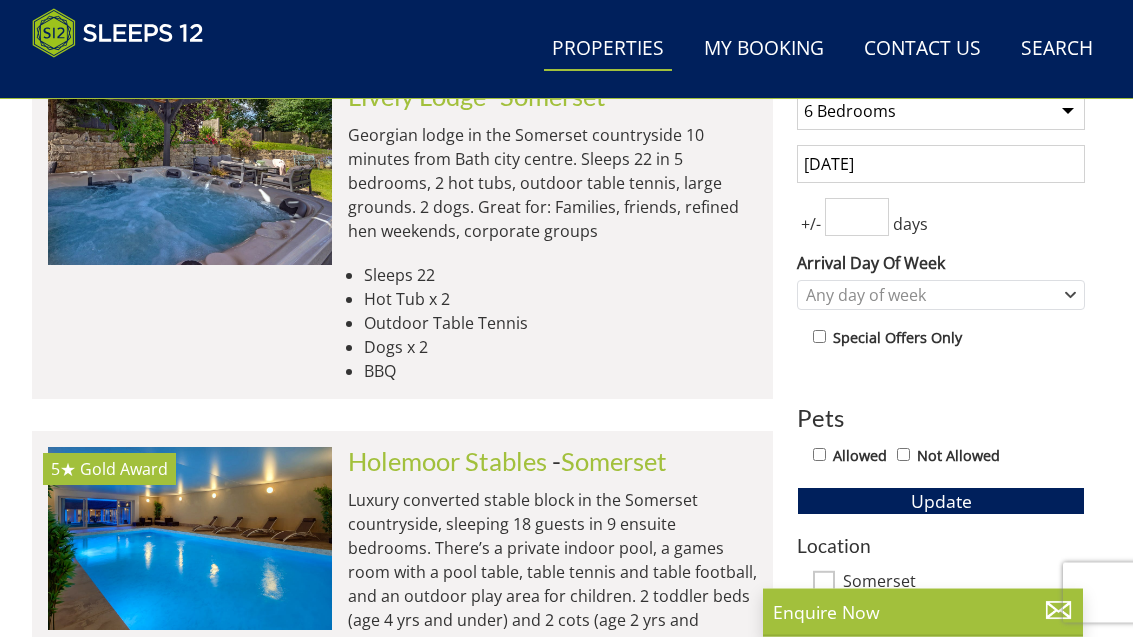 click at bounding box center [857, 218] 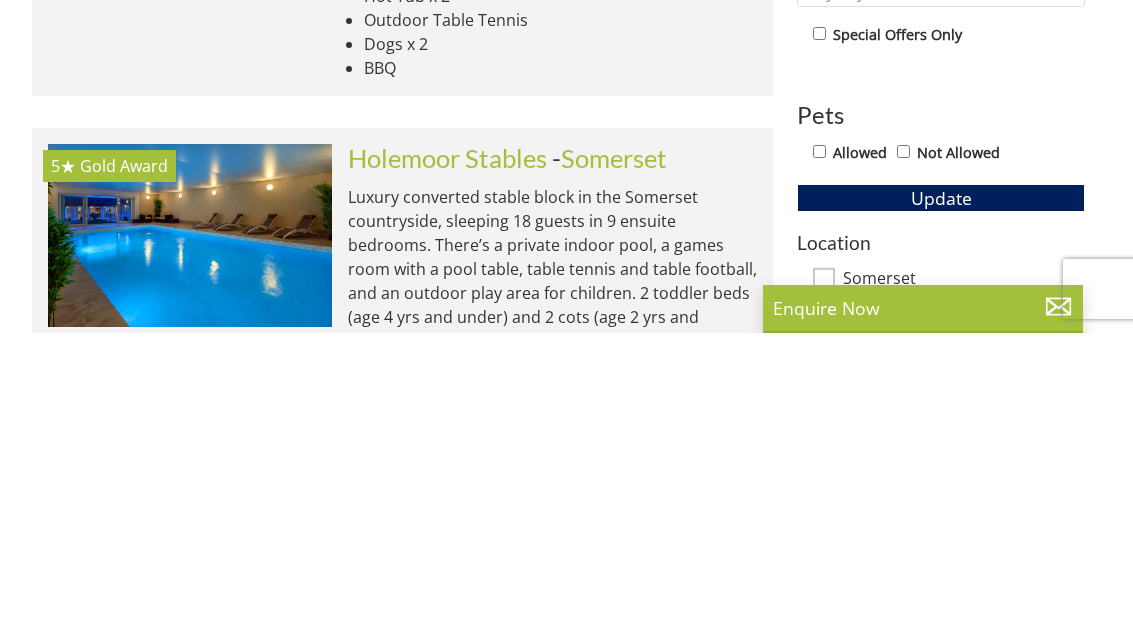 type on "3" 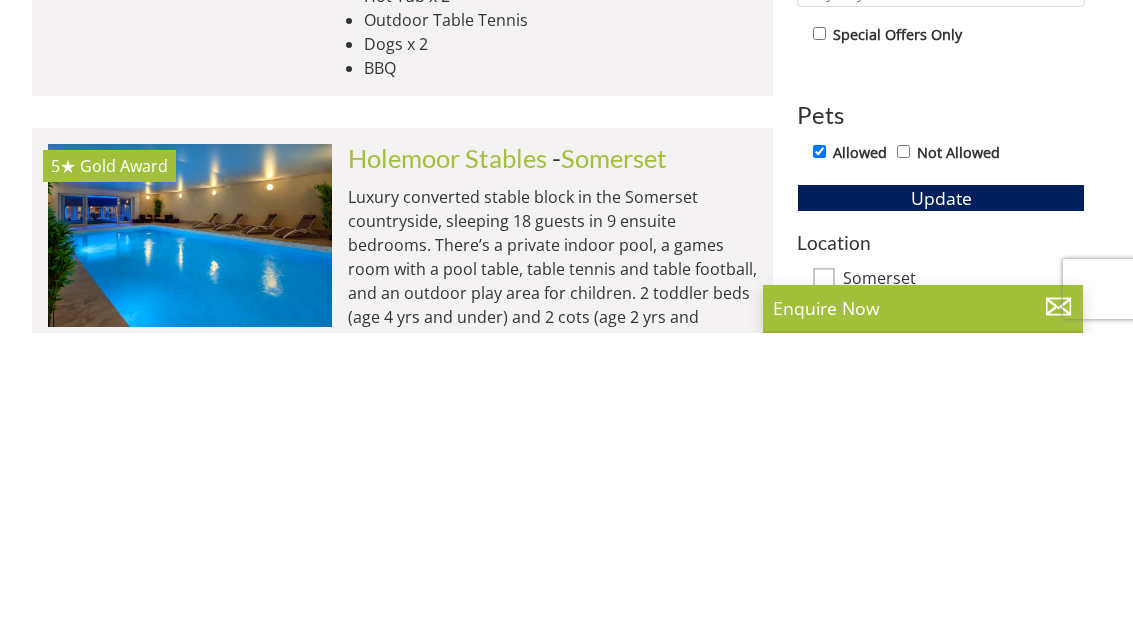 scroll, scrollTop: 1115, scrollLeft: 0, axis: vertical 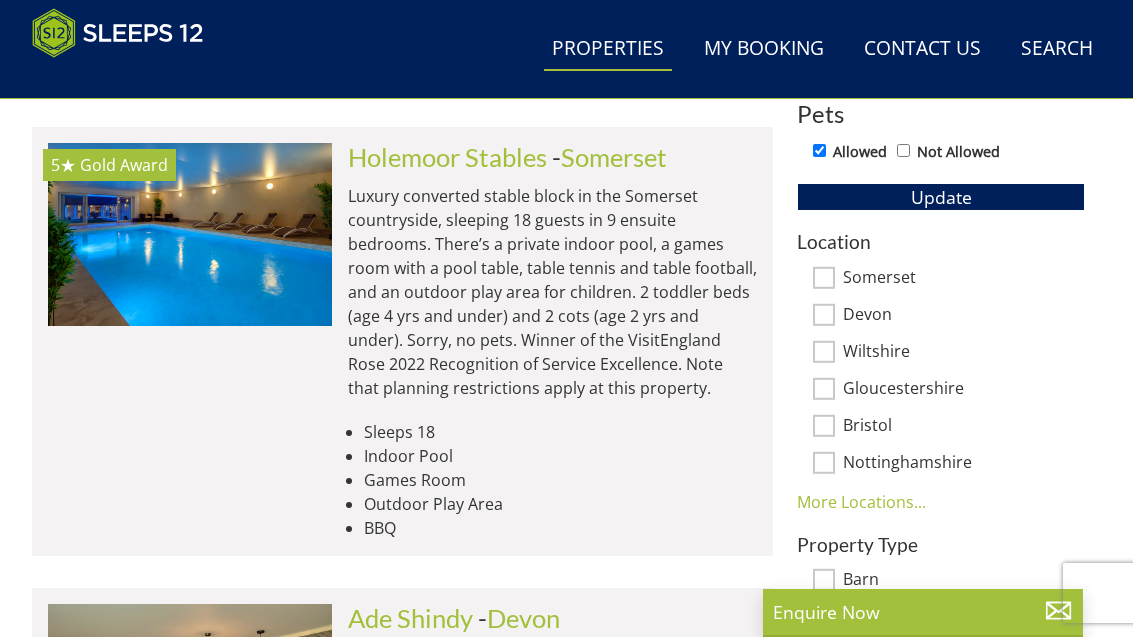 click on "Wiltshire" at bounding box center [964, 353] 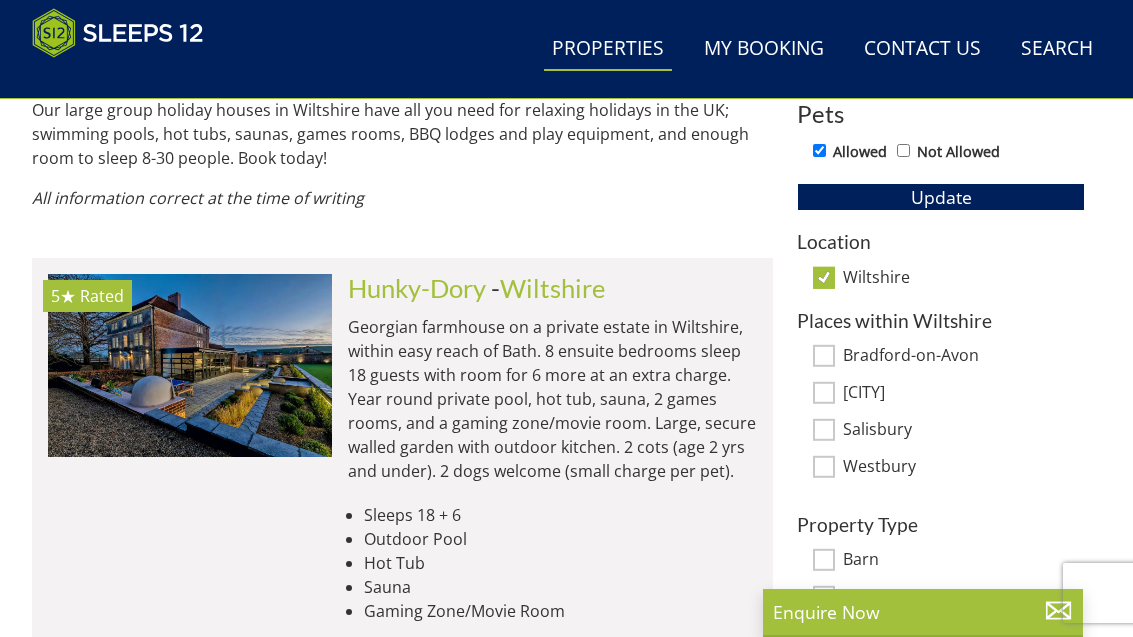 click on "Melksham" at bounding box center [964, 394] 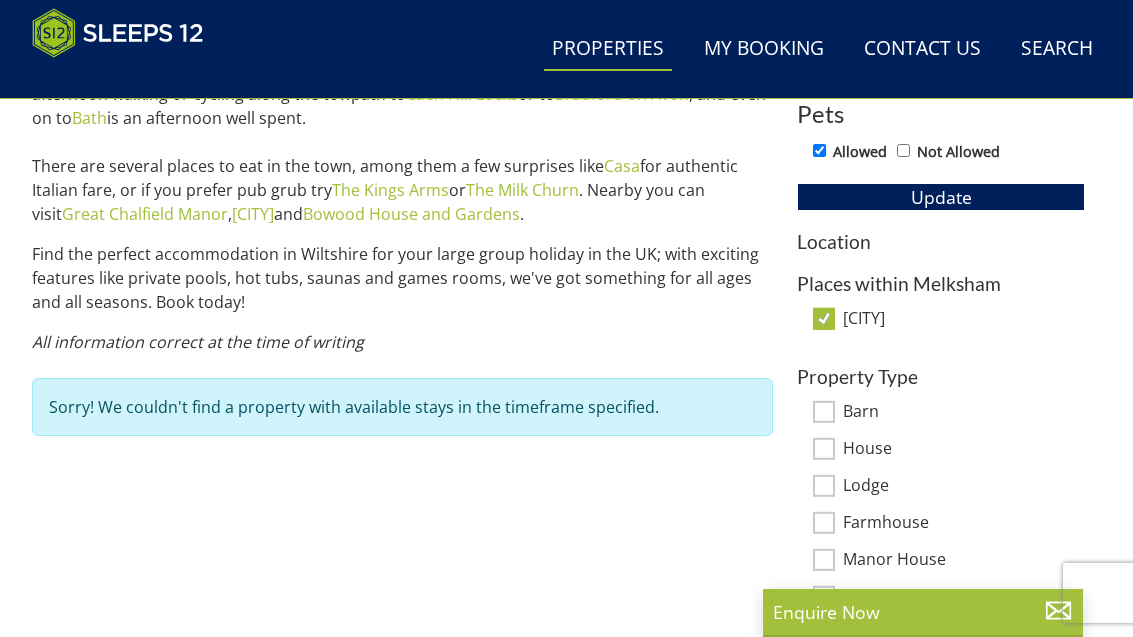 click on "Property Type
Barn
House
Lodge
Farmhouse
Manor House
Estate
Contemporary House
More Property Types..." at bounding box center (941, 504) 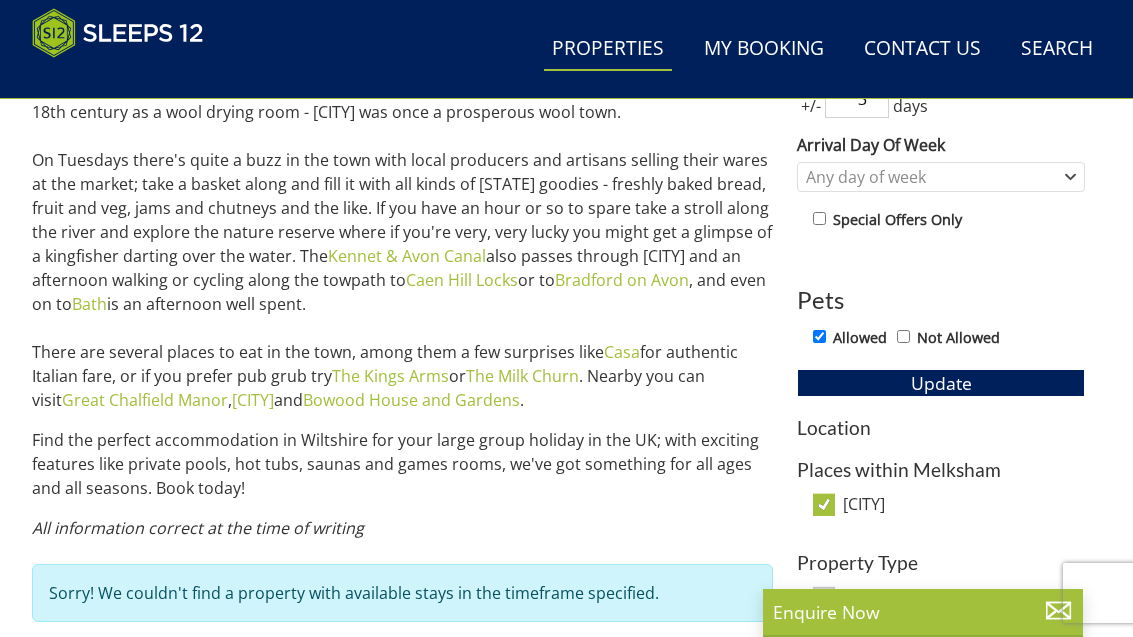 scroll, scrollTop: 928, scrollLeft: 0, axis: vertical 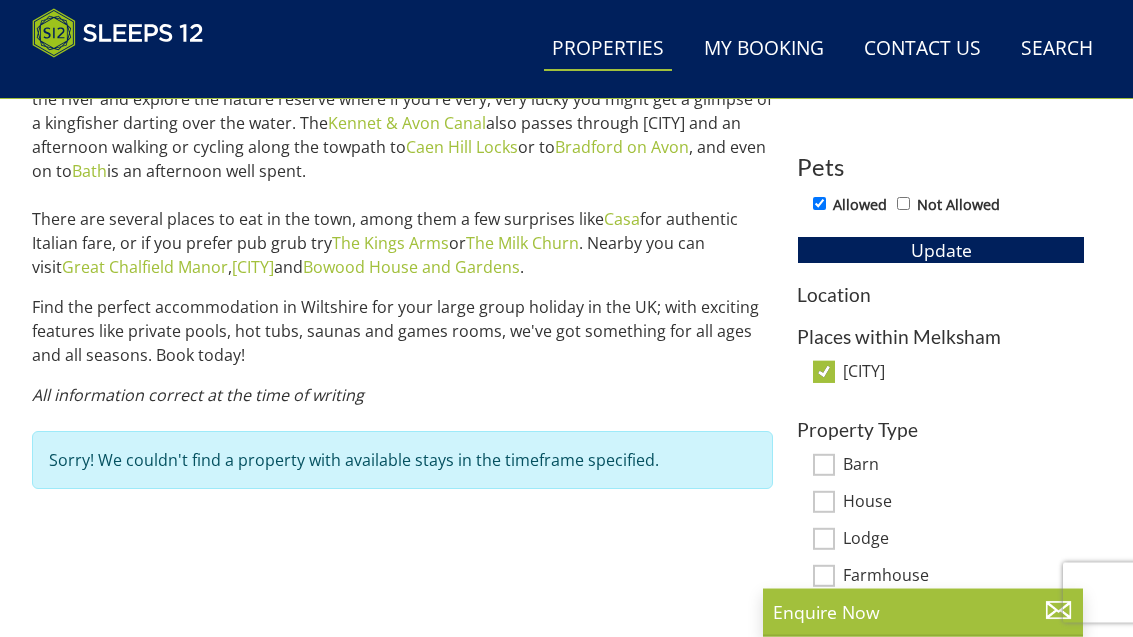 click on "Melksham" at bounding box center (824, 372) 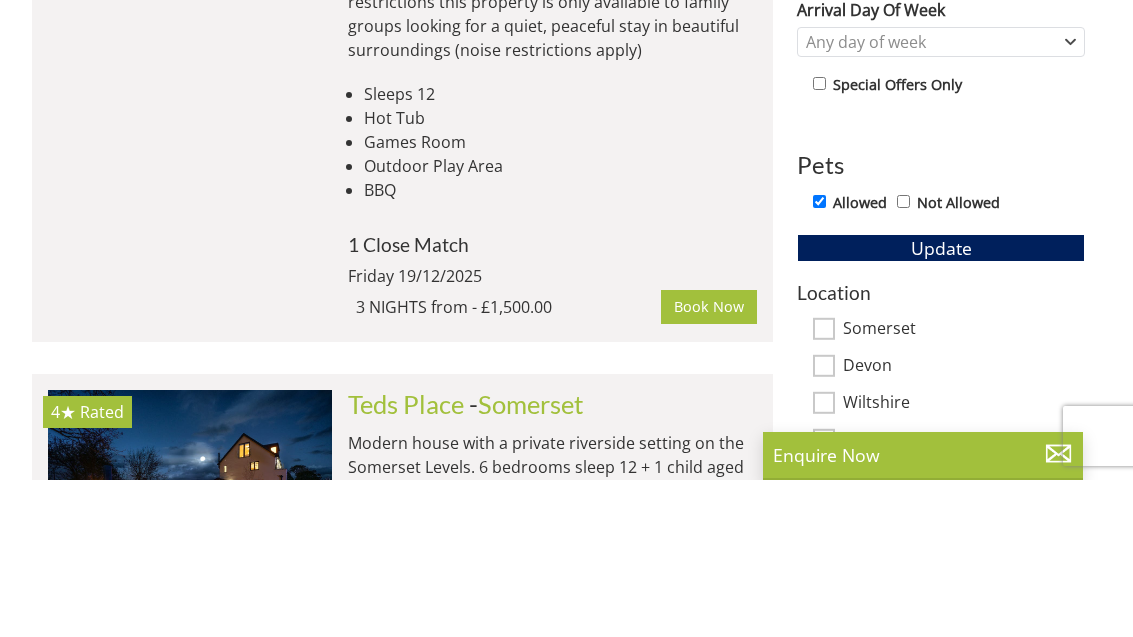 scroll, scrollTop: 1064, scrollLeft: 0, axis: vertical 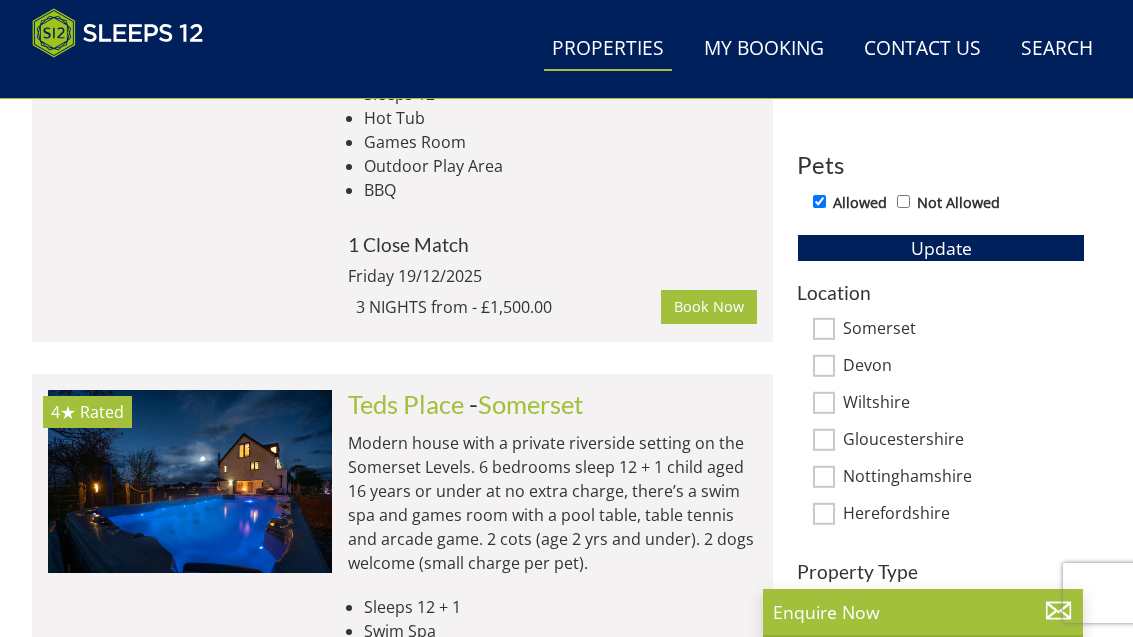 click on "Nottinghamshire" at bounding box center (824, 476) 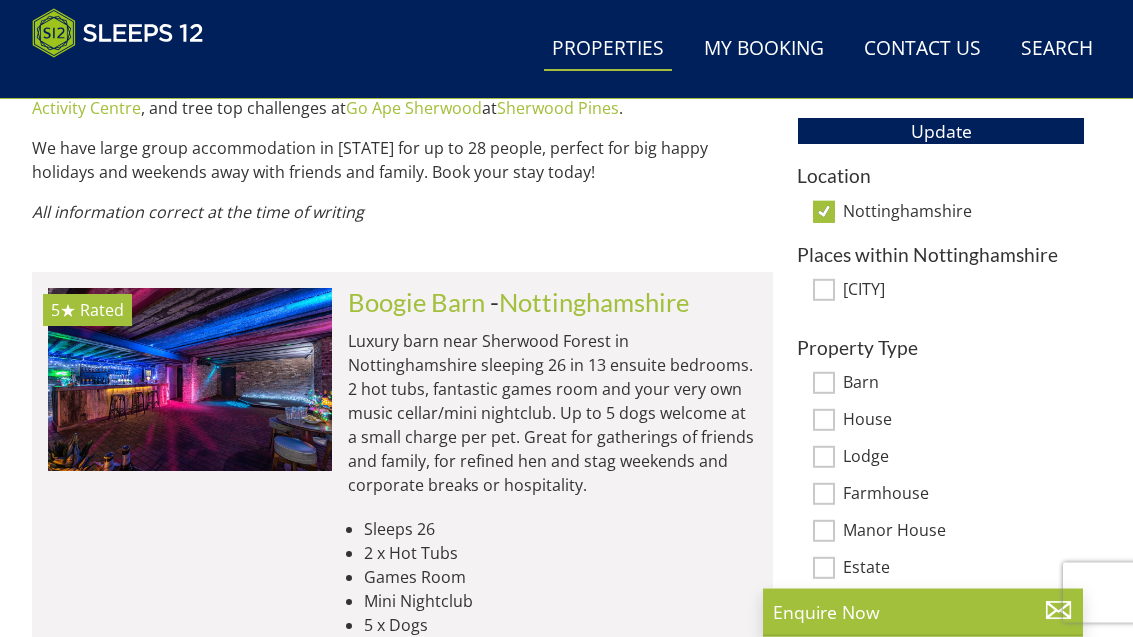 click on "House" at bounding box center (824, 421) 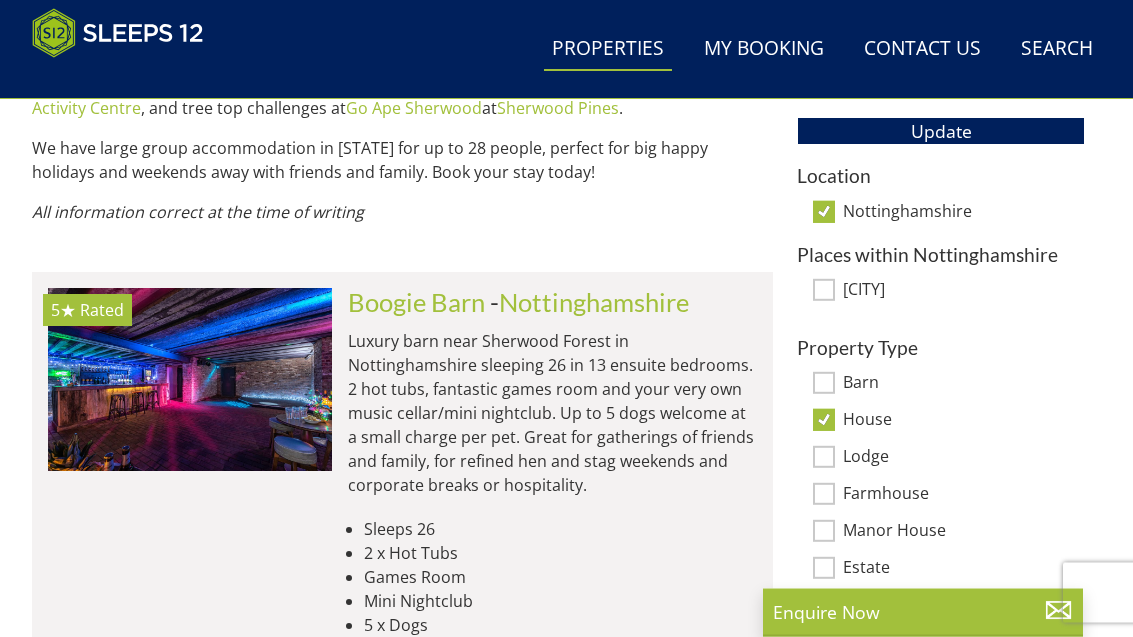 scroll, scrollTop: 1181, scrollLeft: 0, axis: vertical 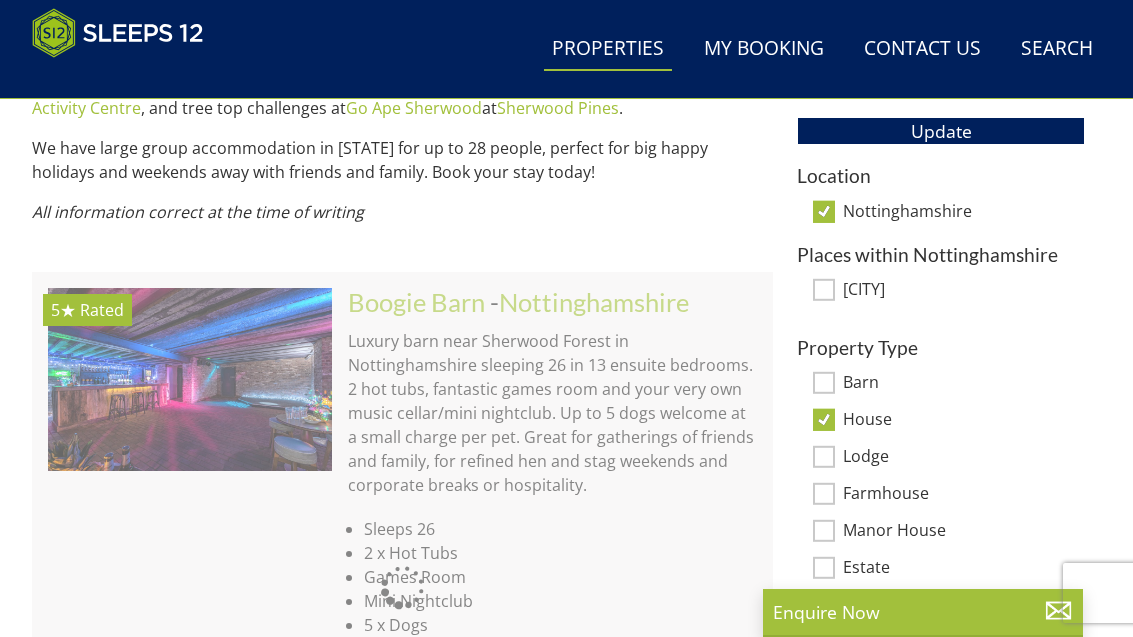 click on "Barn" at bounding box center [824, 383] 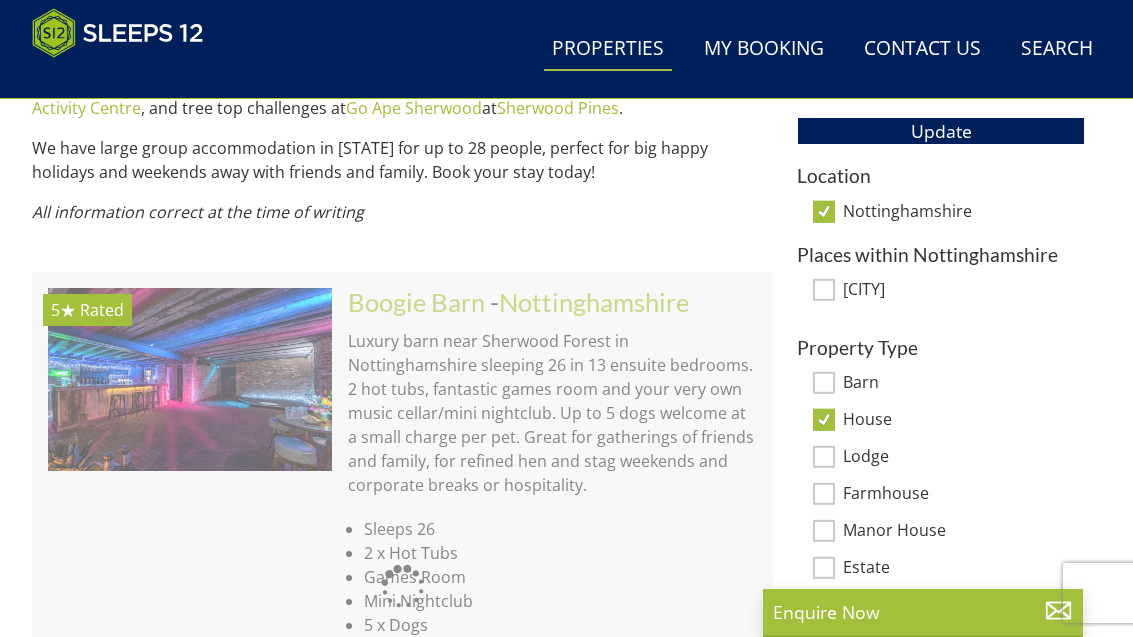 checkbox on "true" 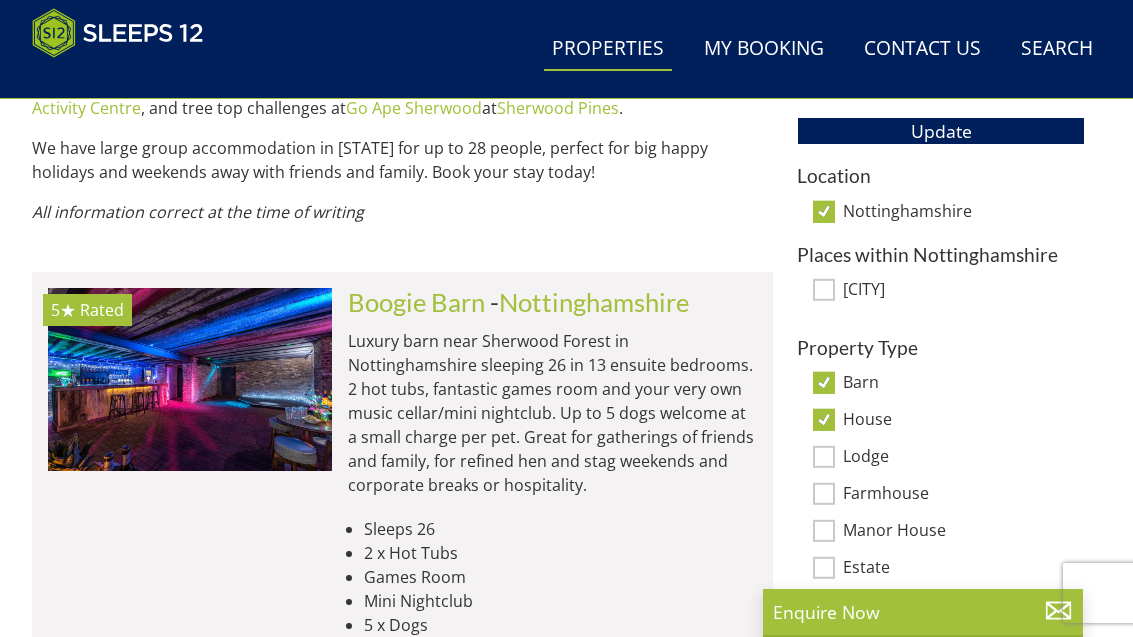 click on "Lodge" at bounding box center (824, 457) 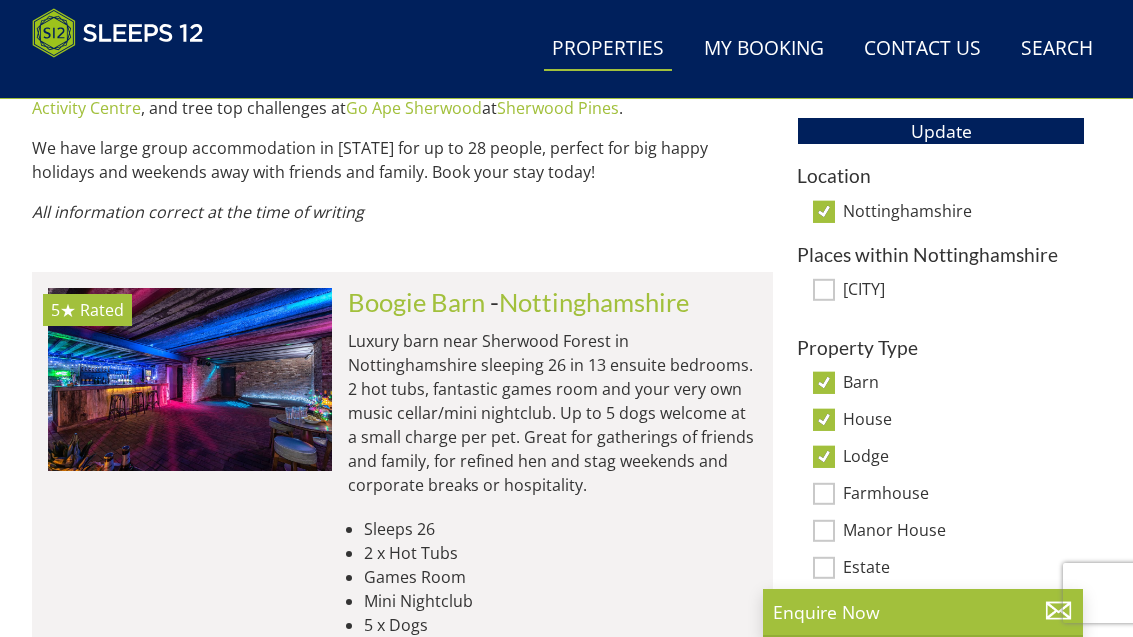 click on "Farmhouse" at bounding box center (964, 495) 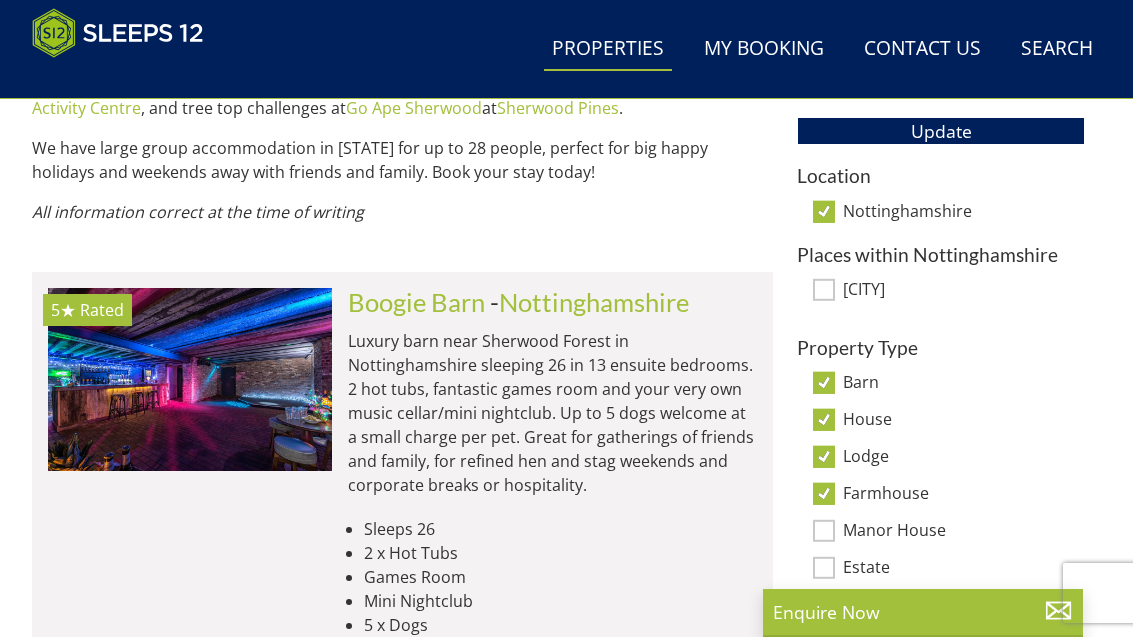 click on "Manor House" at bounding box center (824, 531) 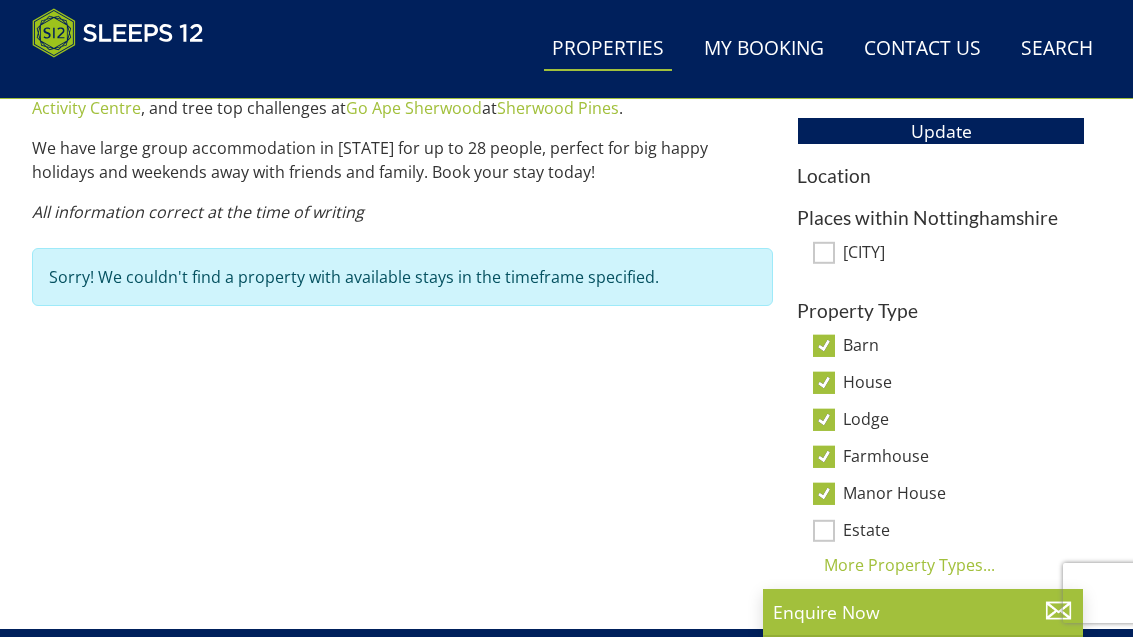 click on "Estate" at bounding box center (824, 531) 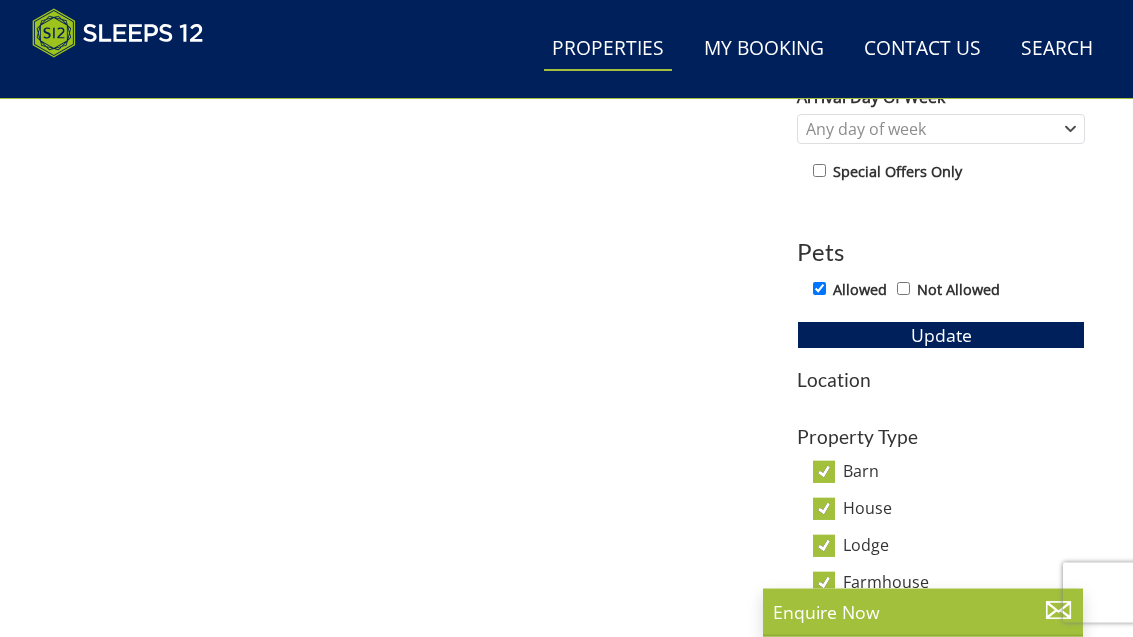 scroll, scrollTop: 982, scrollLeft: 0, axis: vertical 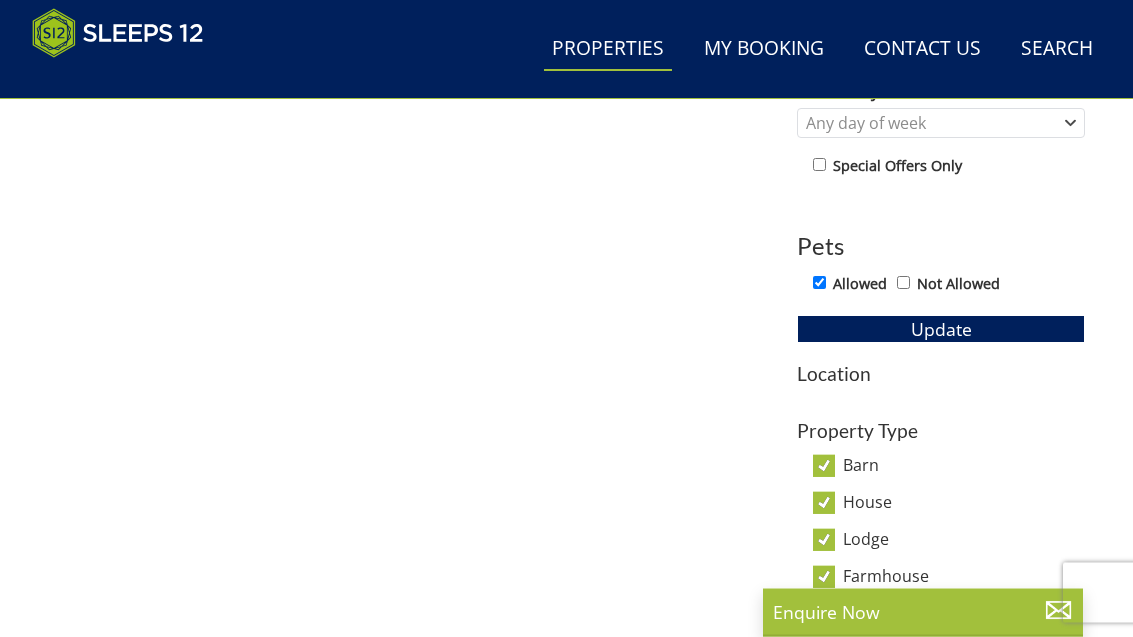 click on "Location" at bounding box center (941, 374) 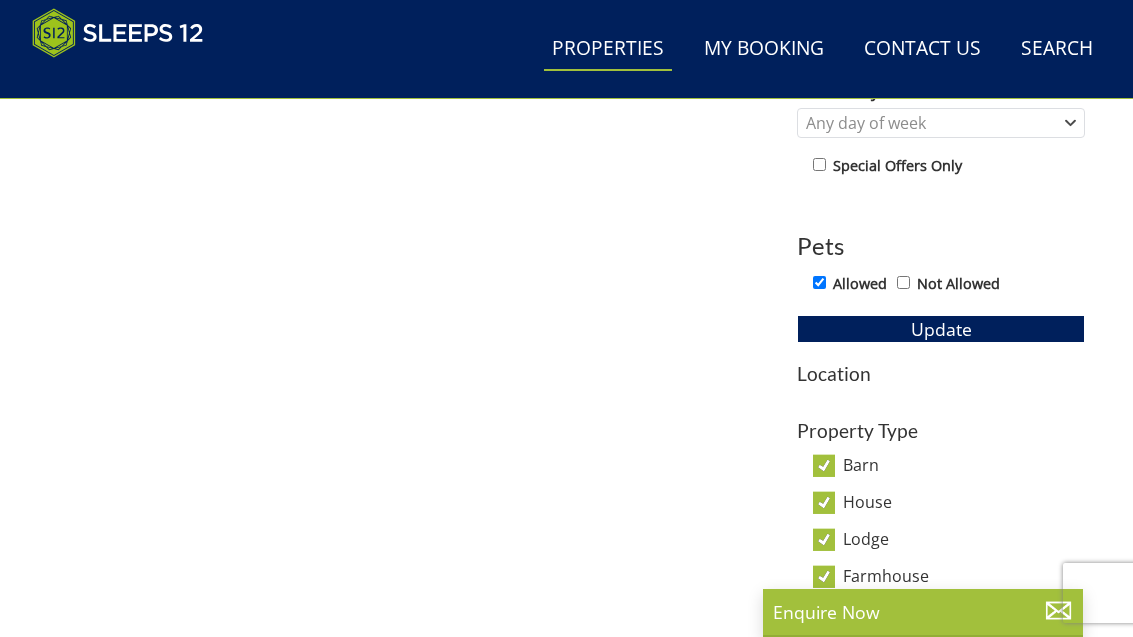 click on "Update" at bounding box center (941, 329) 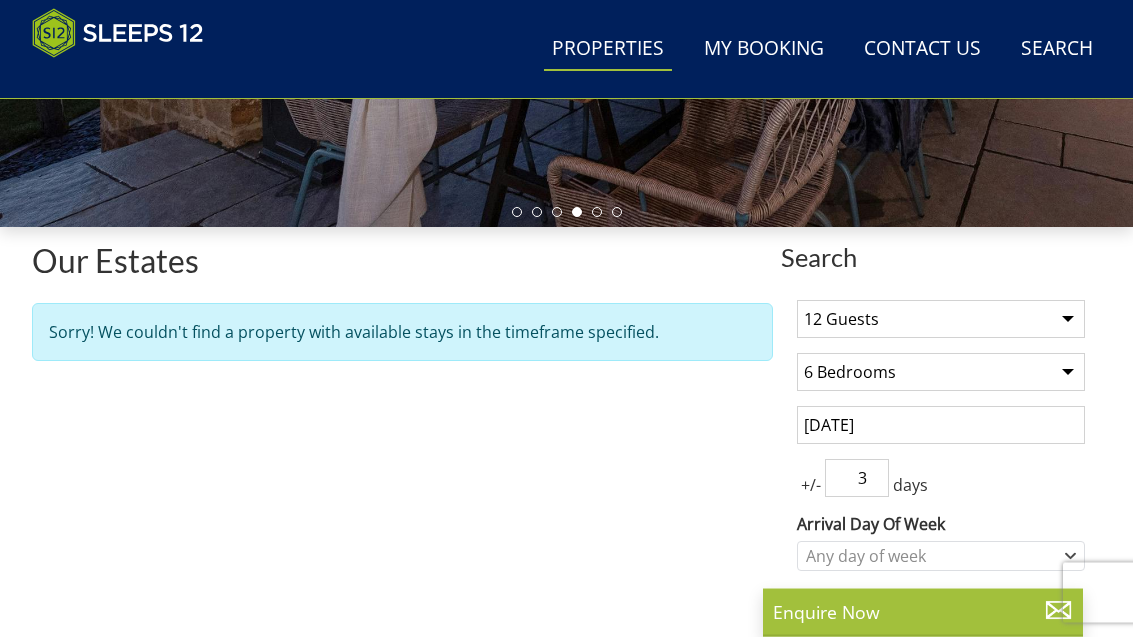 scroll, scrollTop: 550, scrollLeft: 0, axis: vertical 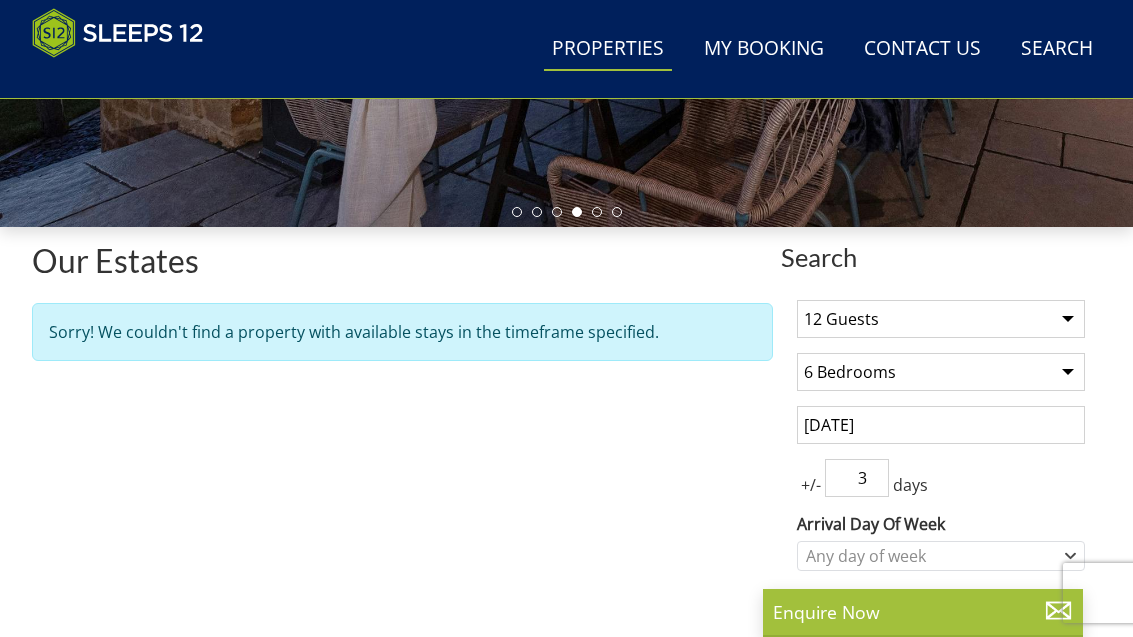 click on "[DATE]" at bounding box center [941, 425] 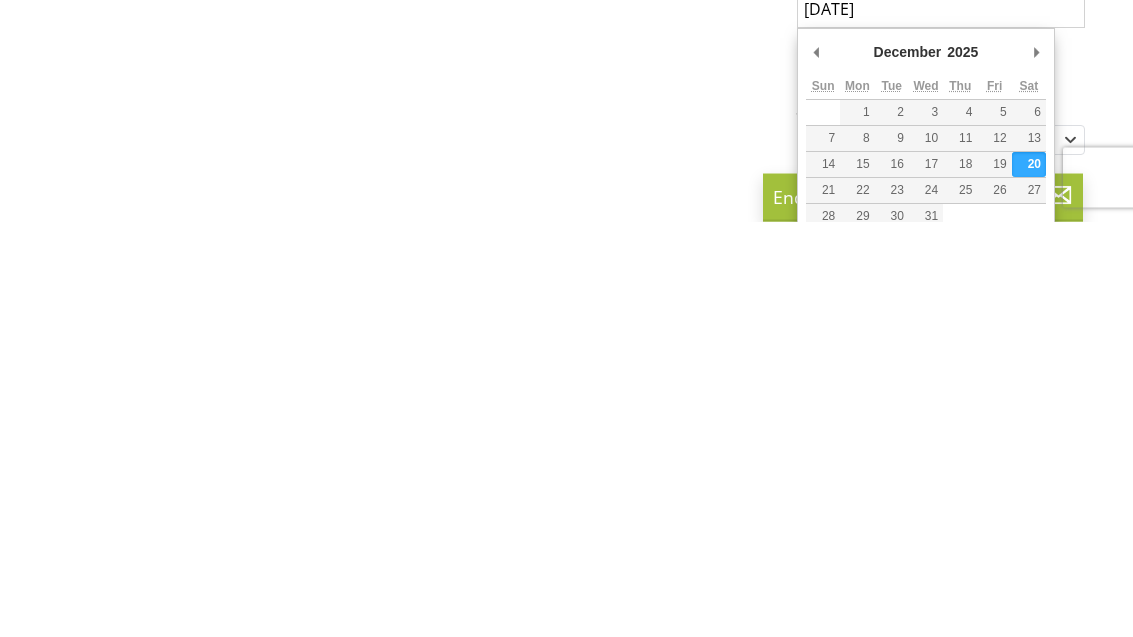 type on "22/12/2025" 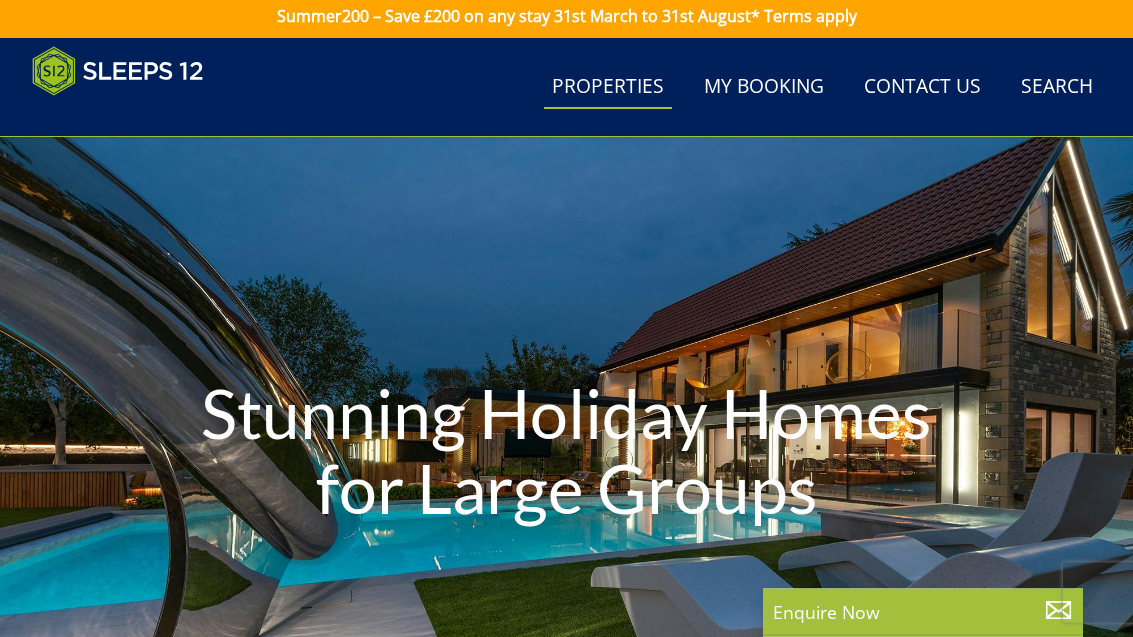 scroll, scrollTop: 0, scrollLeft: 0, axis: both 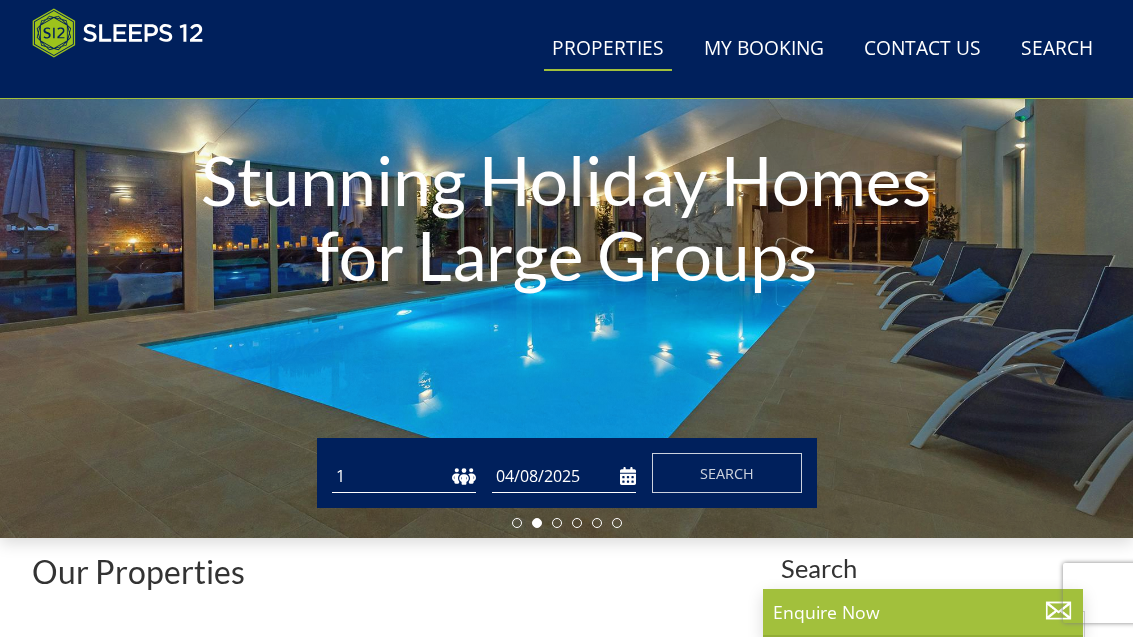 click on "1
2
3
4
5
6
7
8
9
10
11
12
13
14
15
16
17
18
19
20
21
22
23
24
25
26
27
28
29
30
31
32" at bounding box center (404, 476) 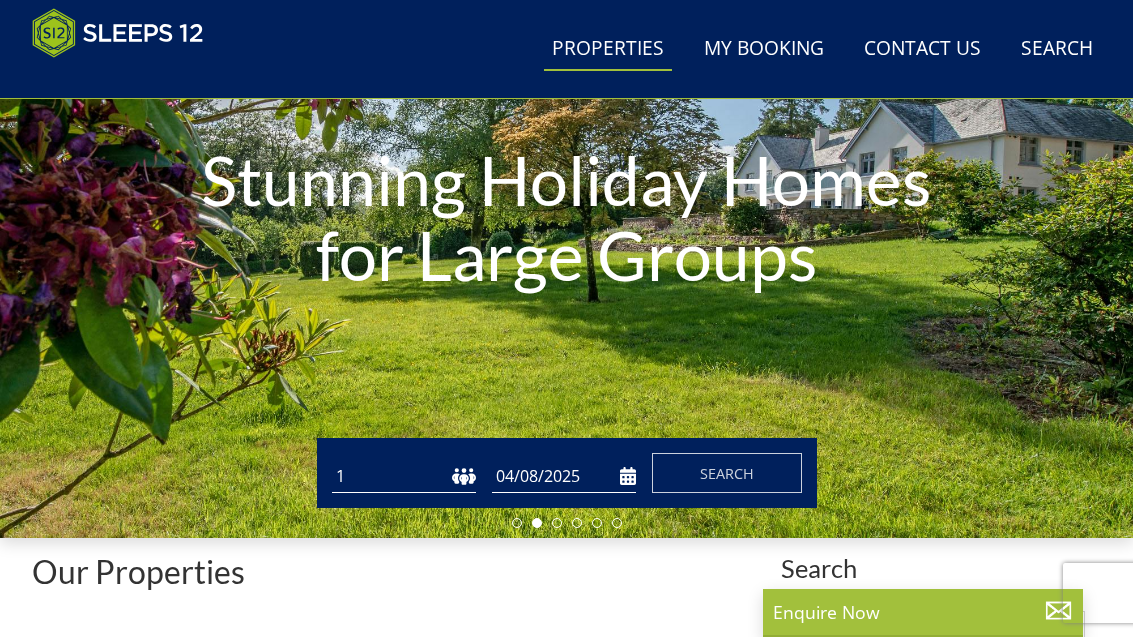 select on "12" 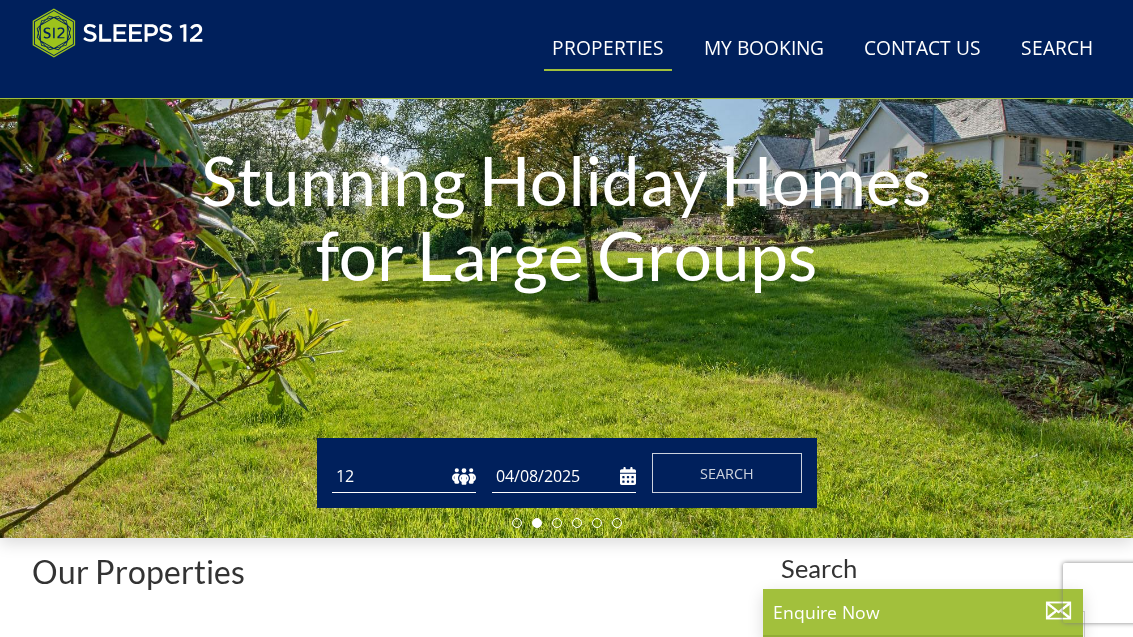 click on "04/08/2025" at bounding box center [564, 476] 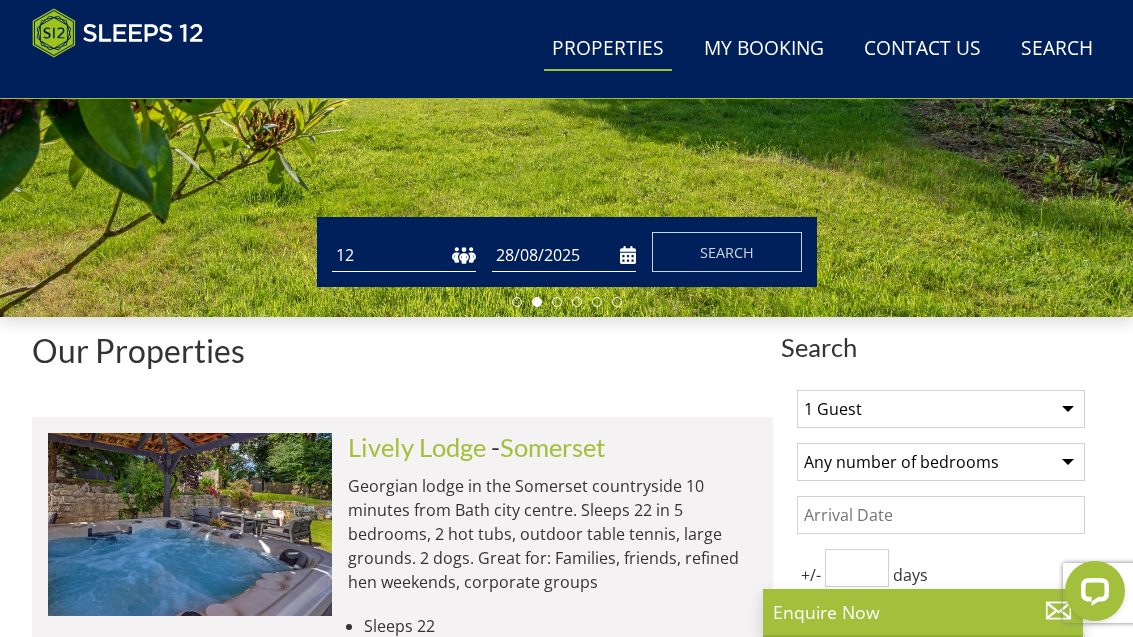 scroll, scrollTop: 0, scrollLeft: 0, axis: both 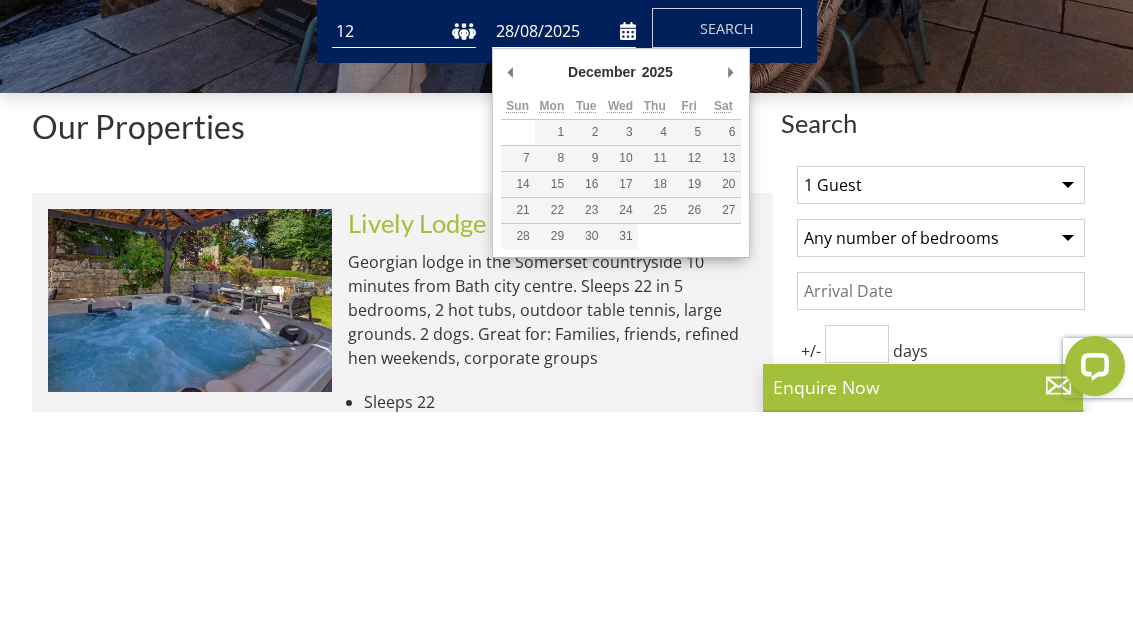 type on "[DATE]" 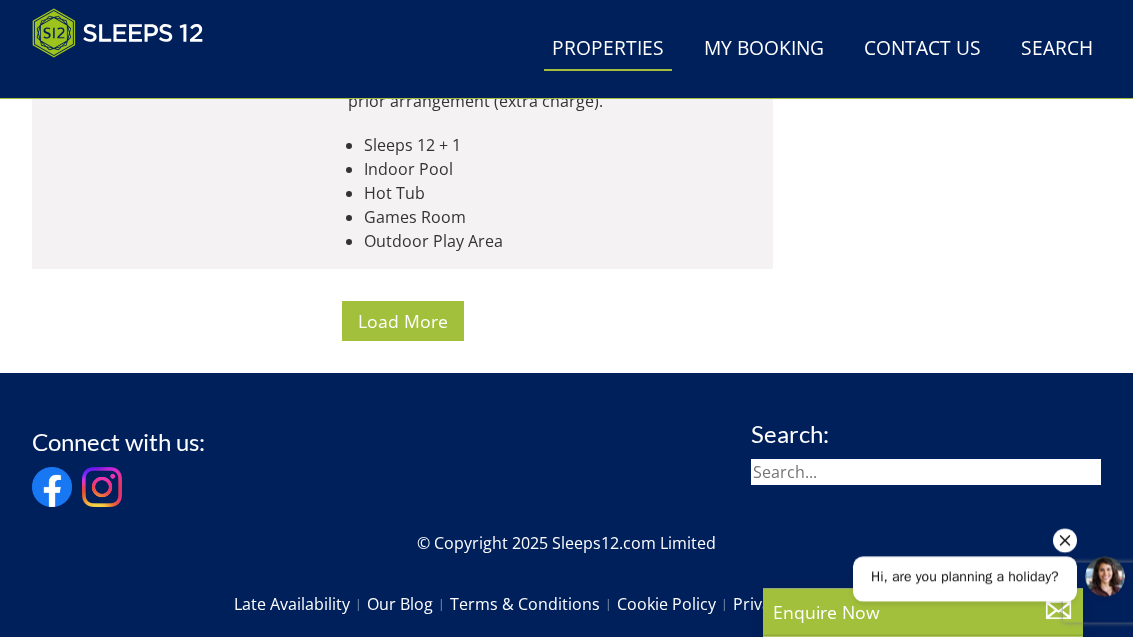 scroll, scrollTop: 8738, scrollLeft: 0, axis: vertical 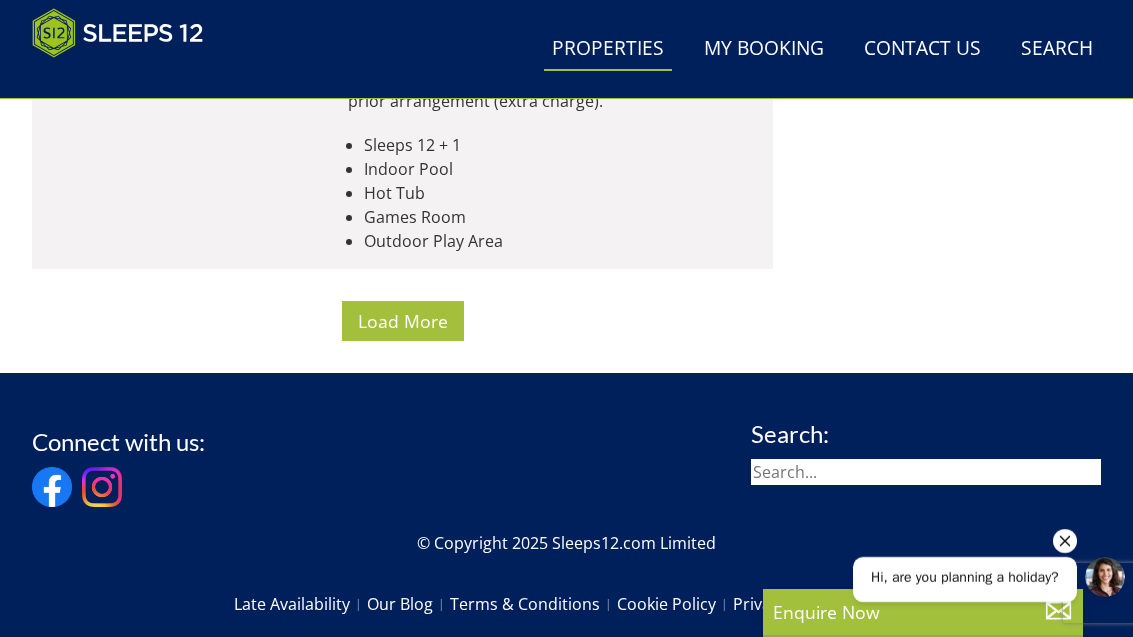 click on "Load More" at bounding box center (403, 321) 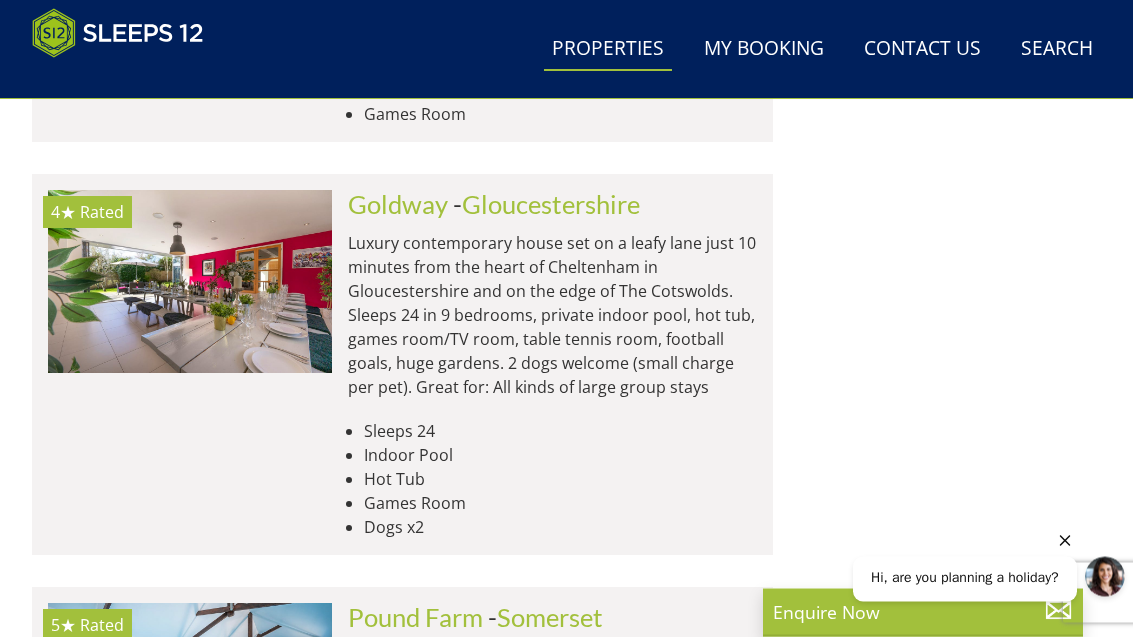 scroll, scrollTop: 12928, scrollLeft: 0, axis: vertical 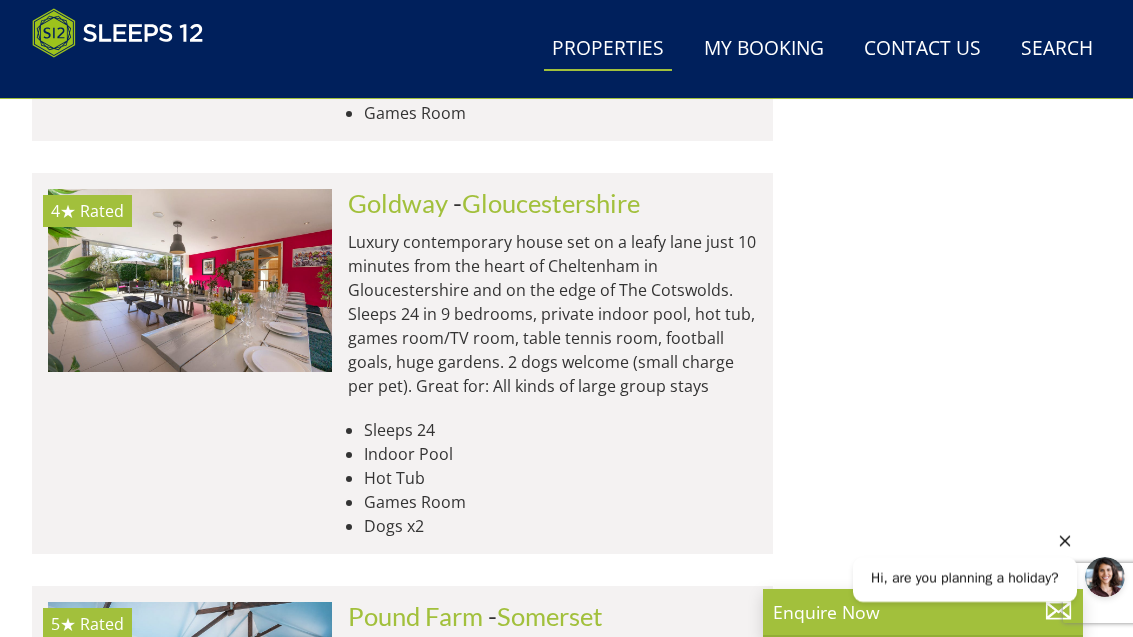 click at bounding box center (190, 280) 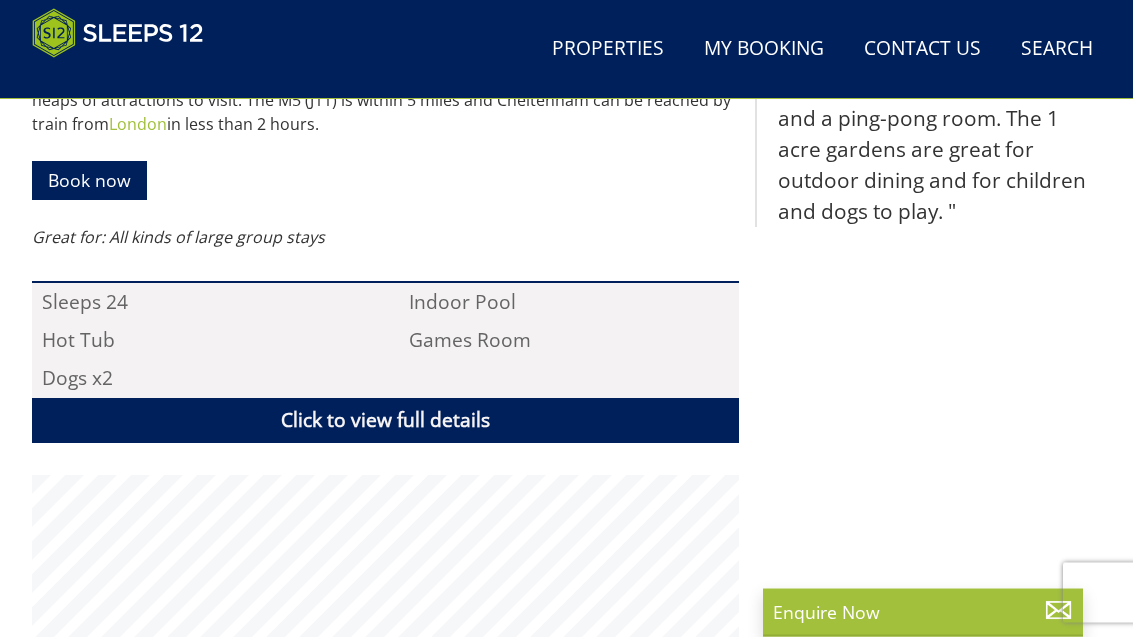 scroll, scrollTop: 1234, scrollLeft: 0, axis: vertical 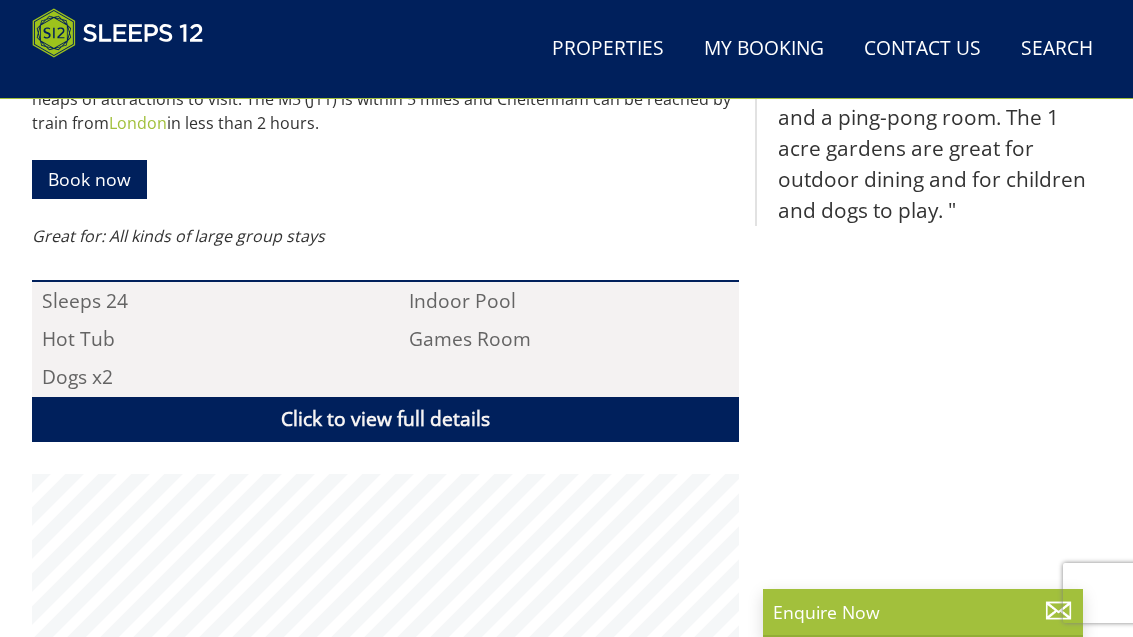 click on "Click to view full details" at bounding box center [385, 419] 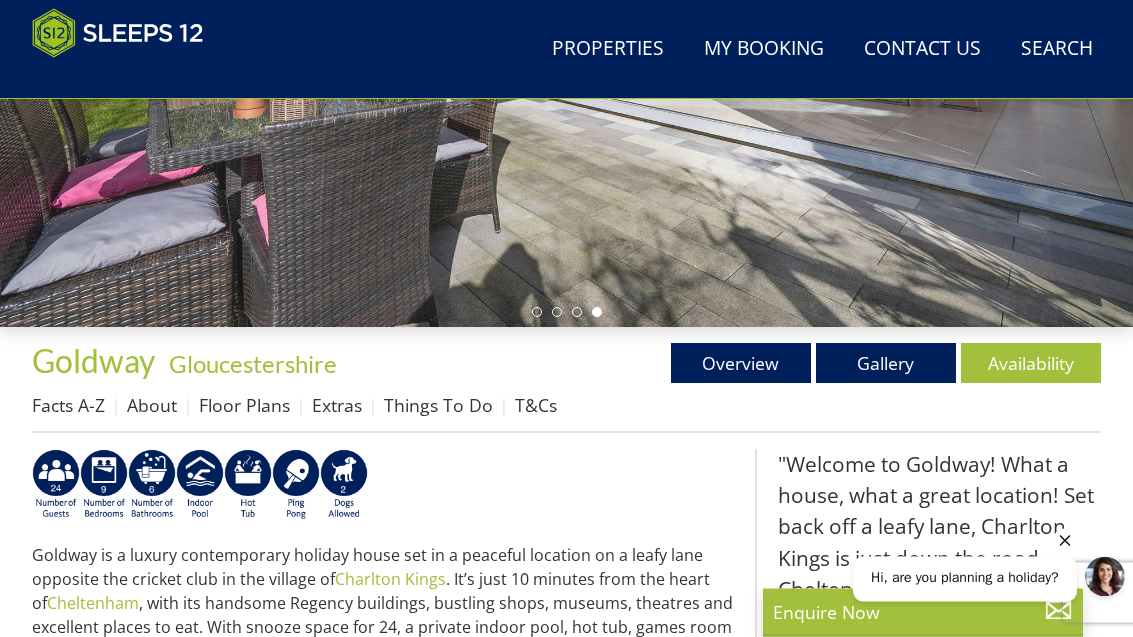 scroll, scrollTop: 450, scrollLeft: 0, axis: vertical 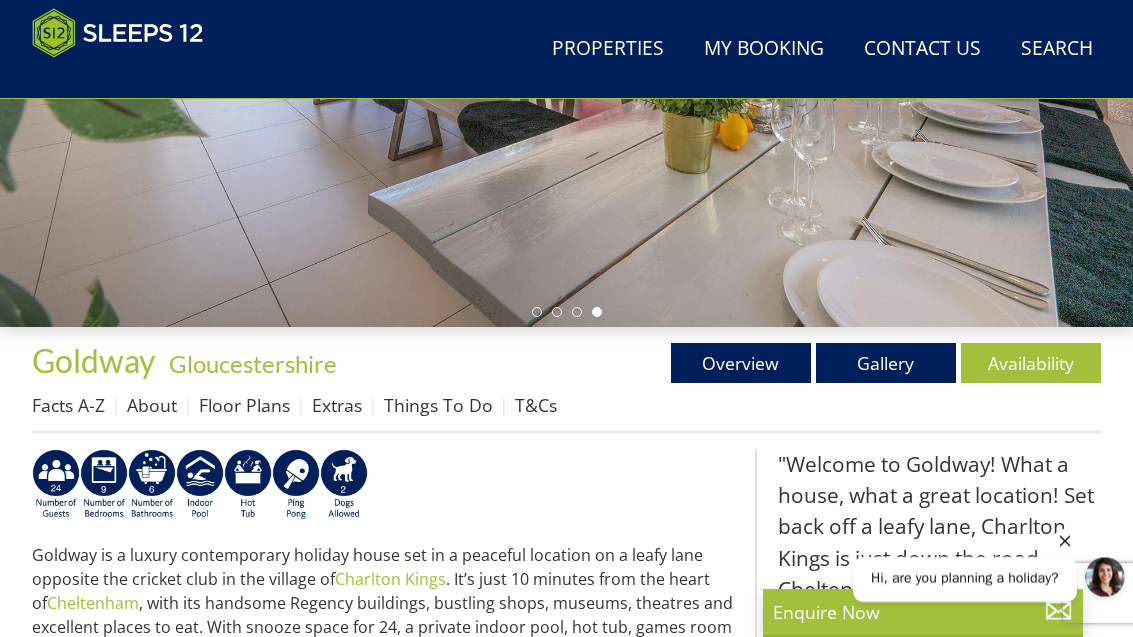 click on "Availability" at bounding box center (1031, 363) 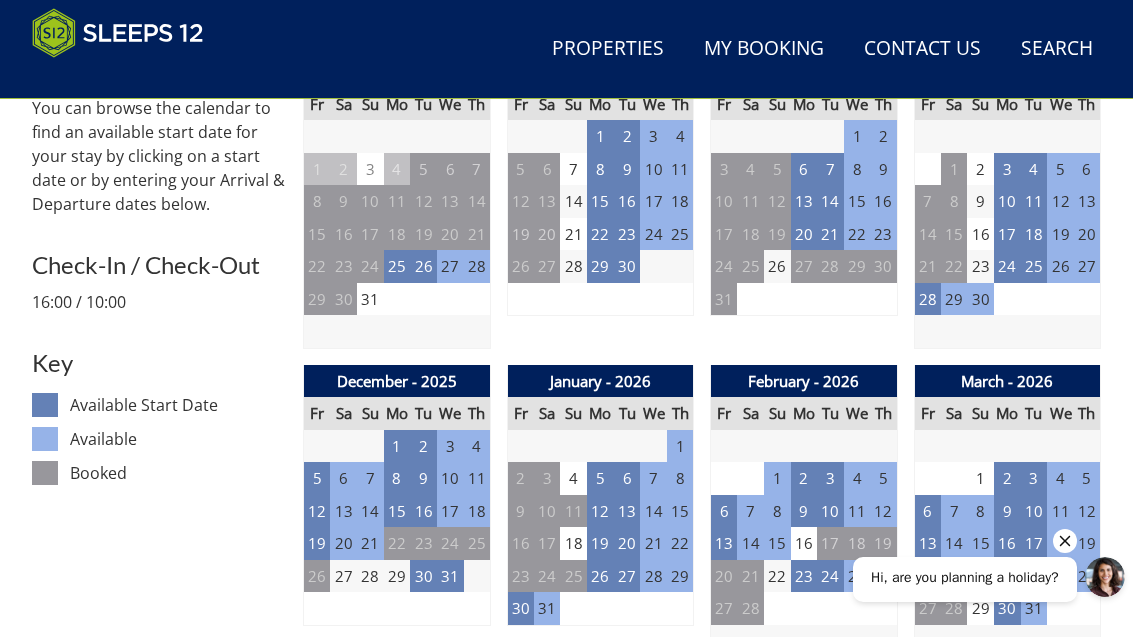 scroll, scrollTop: 0, scrollLeft: 0, axis: both 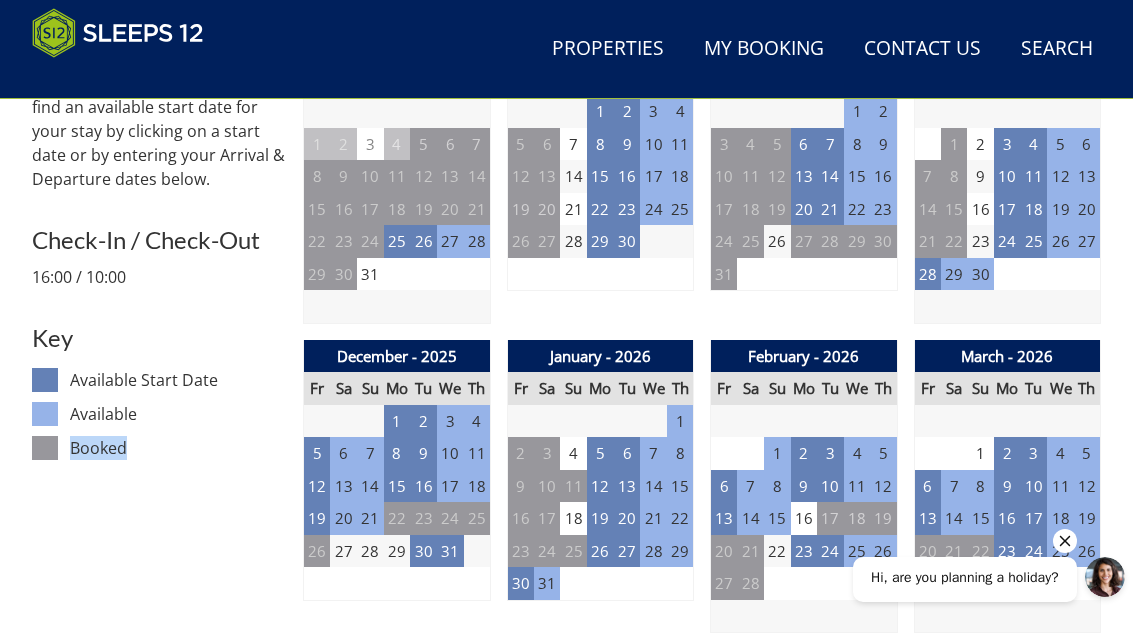 click on "Prices and Availability
You can browse the calendar to find an available start date for your stay by clicking on a start date or by entering your Arrival & Departure dates below.
Search for a Stay
[DATE]
Search
Check-In / Check-Out
16:00 / 10:00
Key
Available Start Date
Available
Booked" at bounding box center [159, 1553] 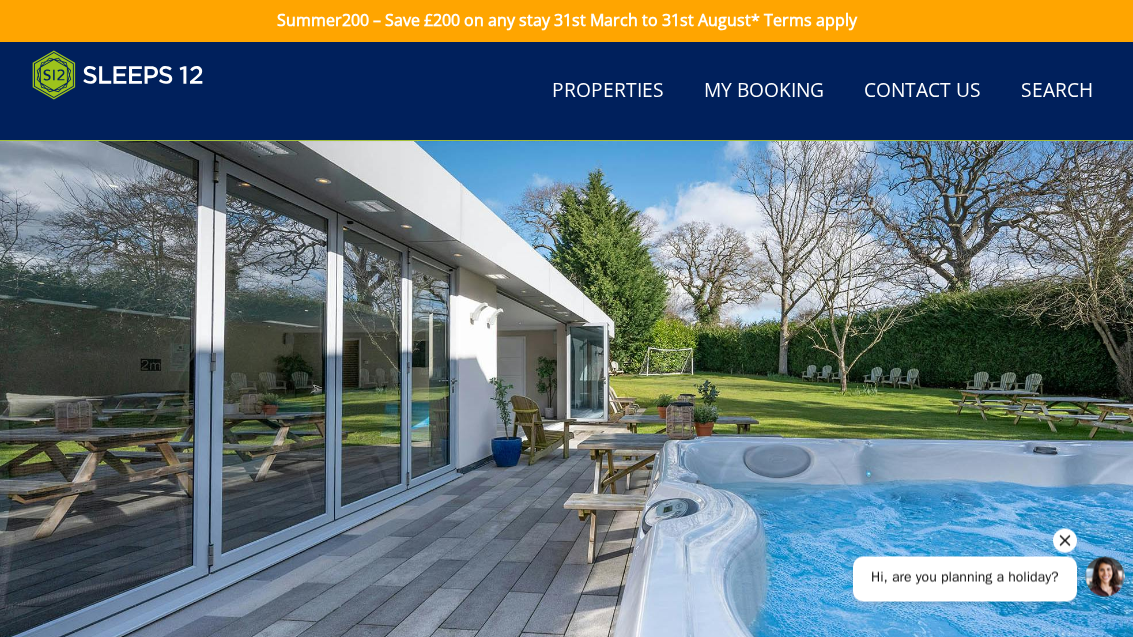 scroll, scrollTop: 0, scrollLeft: 0, axis: both 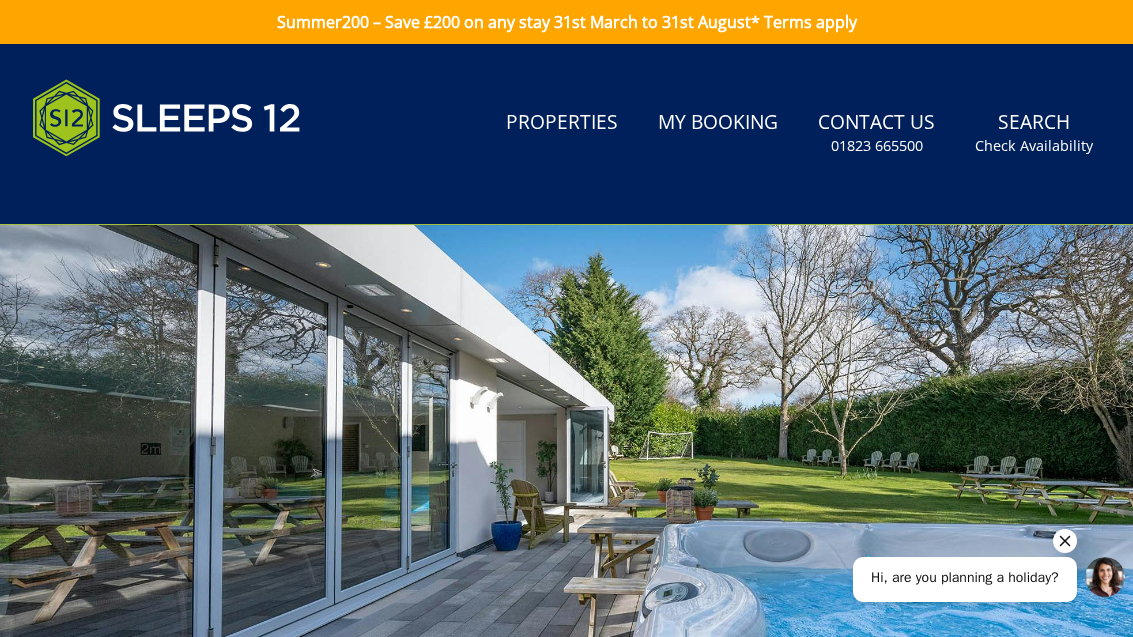 click 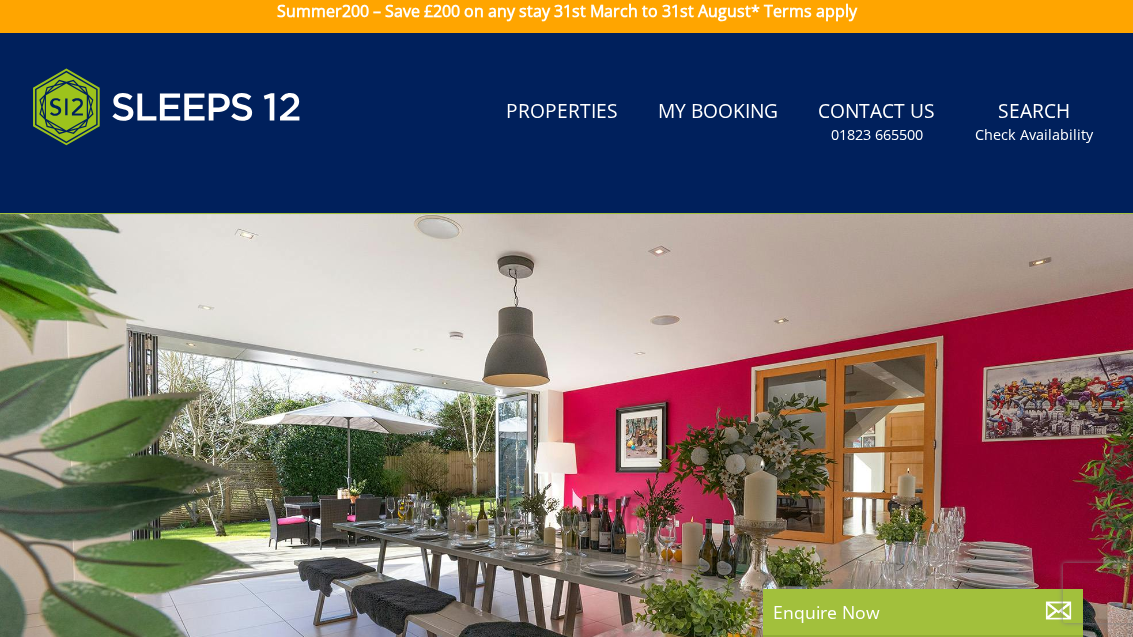 scroll, scrollTop: 0, scrollLeft: 0, axis: both 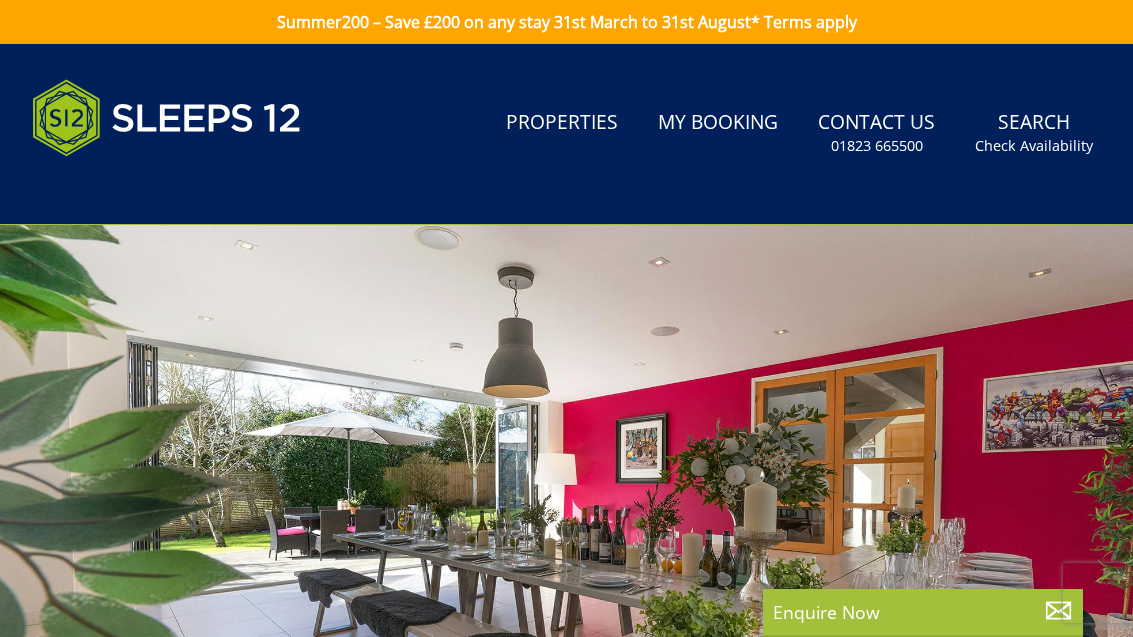 select on "12" 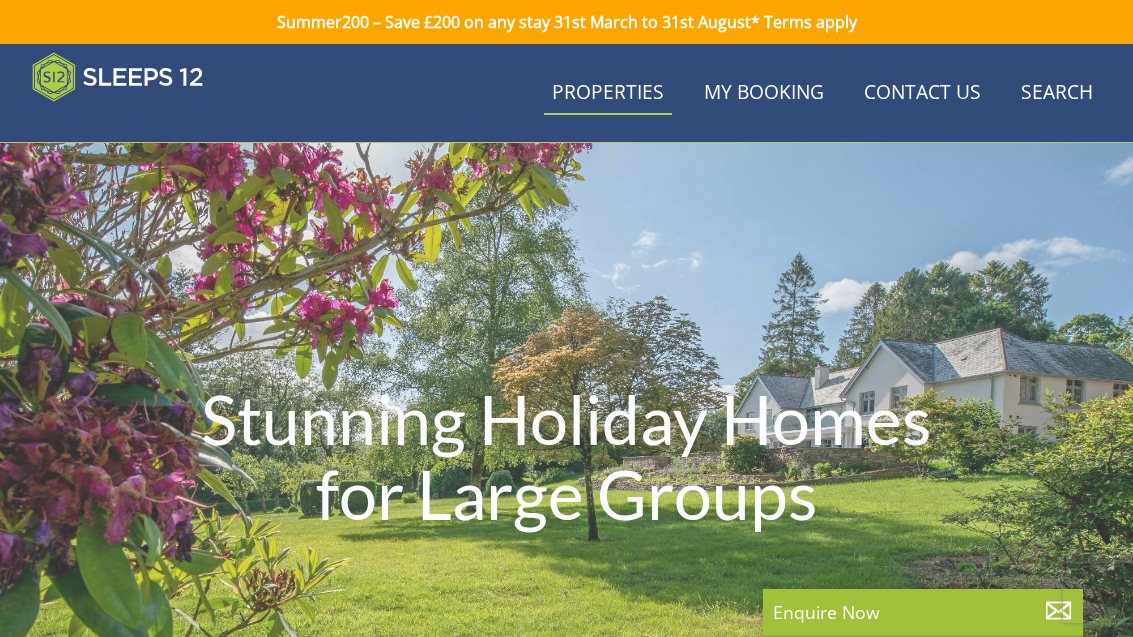 scroll, scrollTop: 12928, scrollLeft: 0, axis: vertical 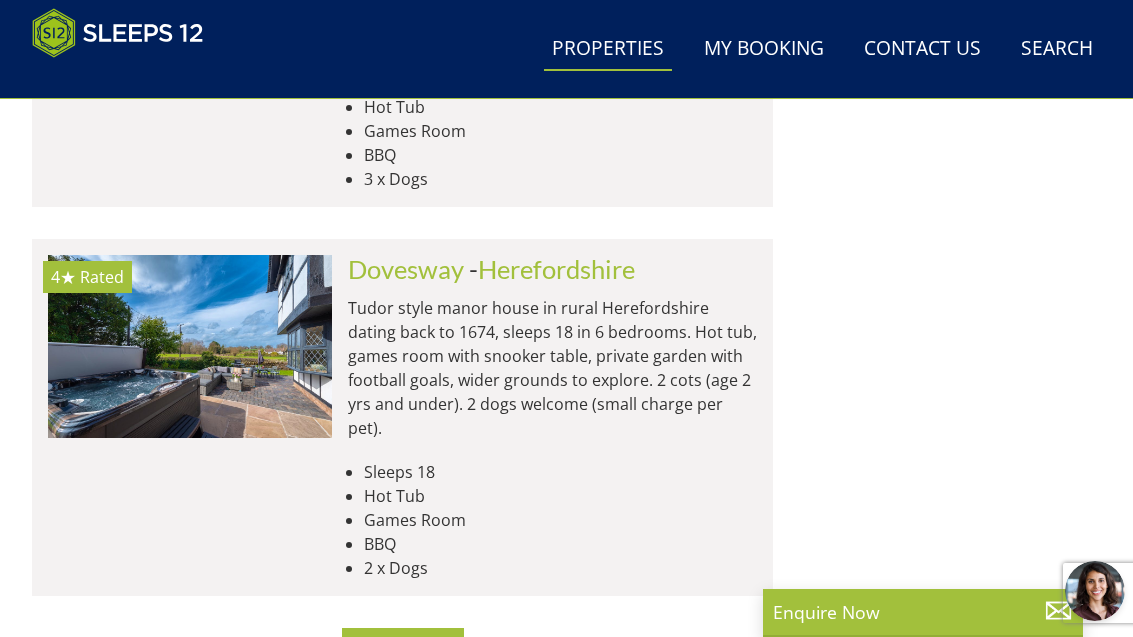 click on "Load More" at bounding box center (403, 648) 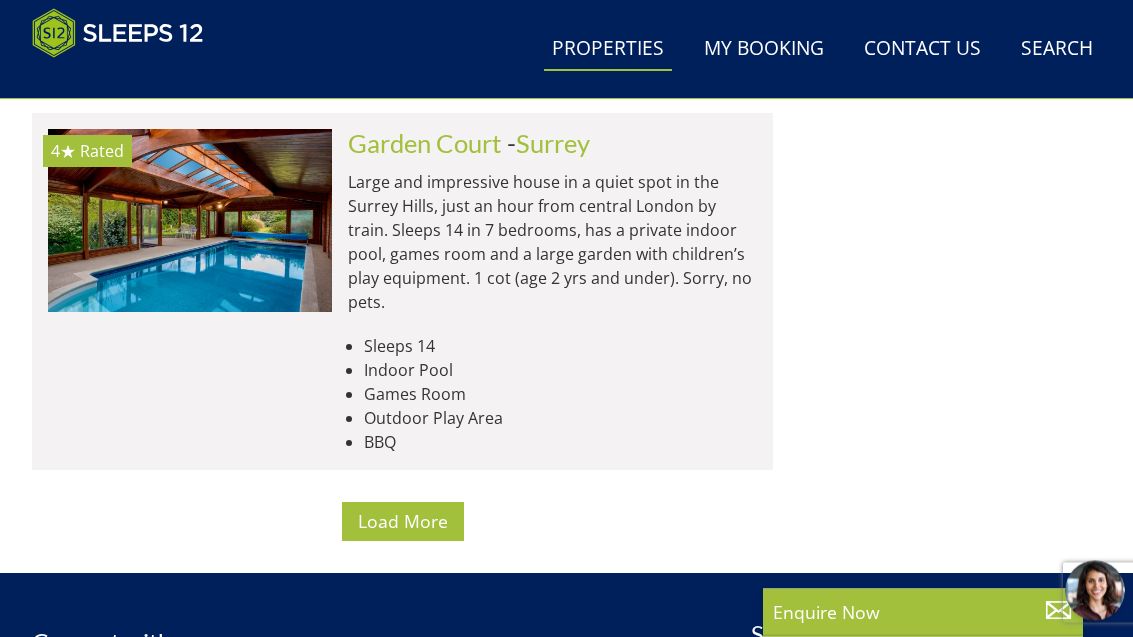 scroll, scrollTop: 25299, scrollLeft: 0, axis: vertical 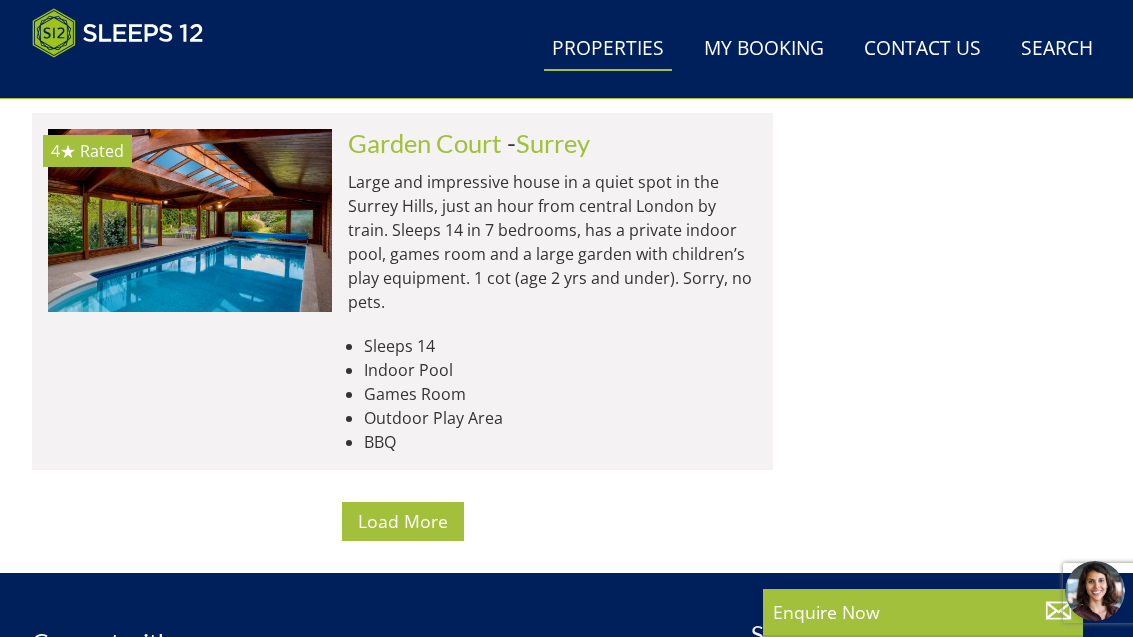 click on "Load More" at bounding box center [403, 521] 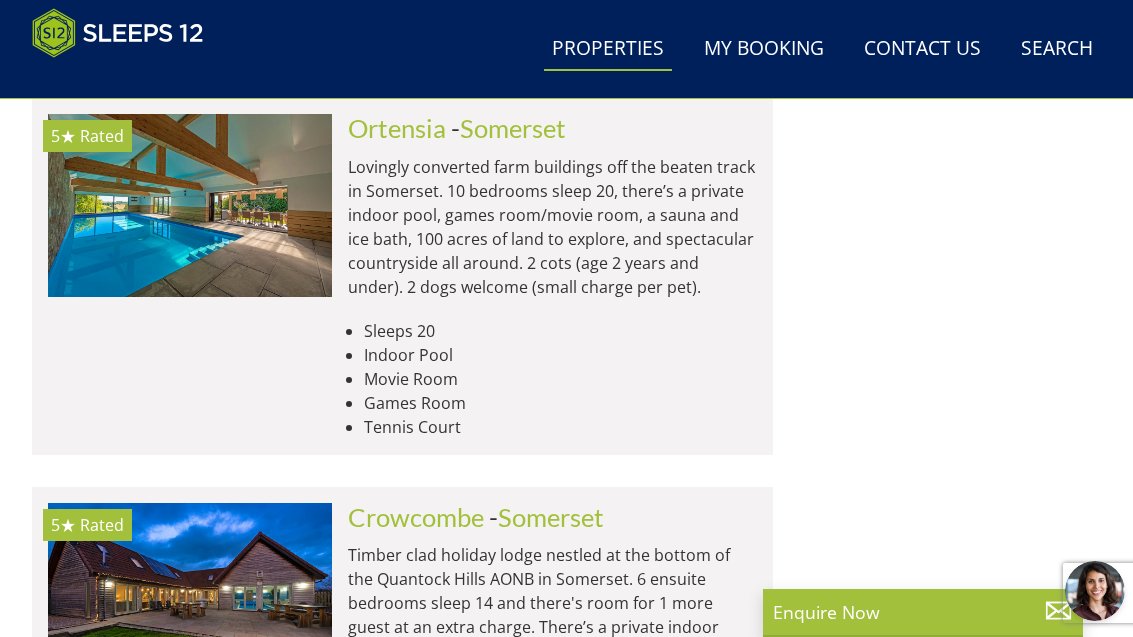 scroll, scrollTop: 28610, scrollLeft: 0, axis: vertical 